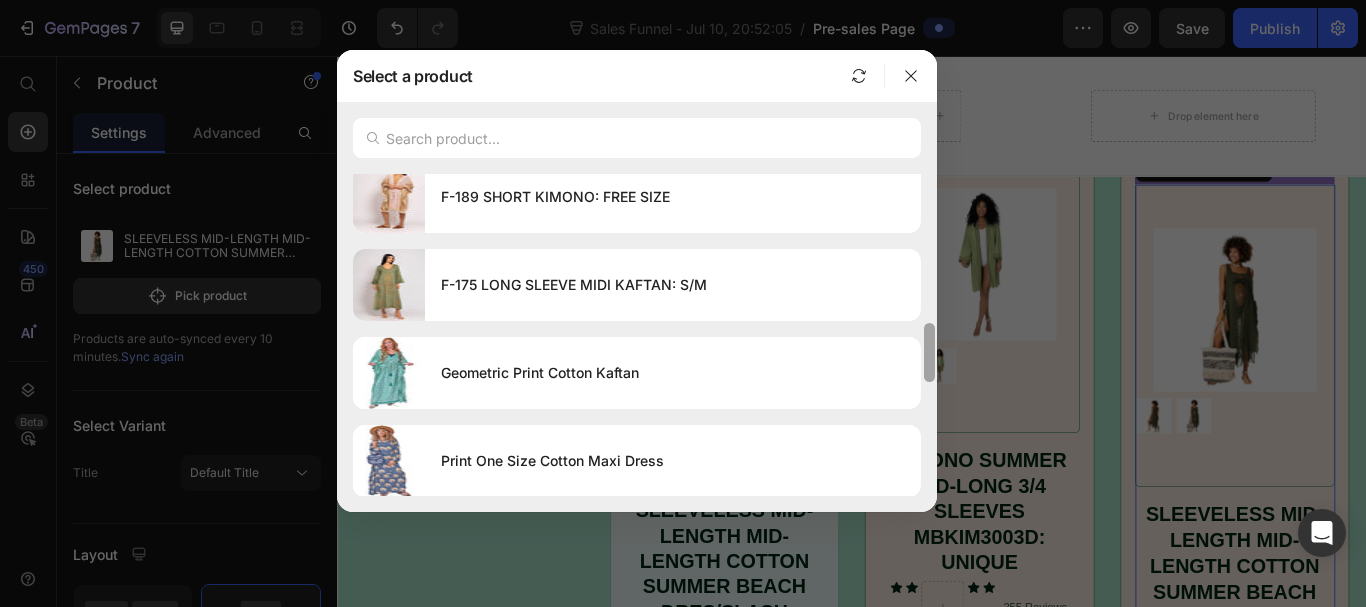 click on "Select a product SLEEVELESS MID-LENGTH MID-LENGTH COTTON SUMMER BEACH DRES/SLASH DETAIL SLEEVELESS MID-LENGTH MID-LENGTH COTTON SUMMER BEACH DRESS KIMONO SUMMER MID-LONG 3/4 SLEEVES MBKIM3003D: UNIQUE KAFTAN SUMMER MID-LONG 3/4 SLEEVES MBKAF3000E: UNIQUE KIMONO SUMMER SHORT 3/4 SLEEVES SHORT KIMONO: One Size F-186 NAXOS: FREE SIZE F-186 NAXOS: One Size F-175 LONG SLEEVE MIDI KAFTAN: L/XL F-189 SHORT KIMONO: FREE SIZE F-175 LONG SLEEVE MIDI KAFTAN: S/M Geometric Print Cotton Kaftan Print One Size Cotton Maxi Dress Beautiful Summer Print Dress Cotton Floral Top/One Size Greek Outdoor/Indoor Plant Pot Embroidered Eye Shell Tassel Clutch Bag Cotton Express Delivery Kaftan/BLACK AND WHITE Cotton Express Delivery Kaftan/ GREEN Cotton Express Delivery Kaftan/ Navy draft" 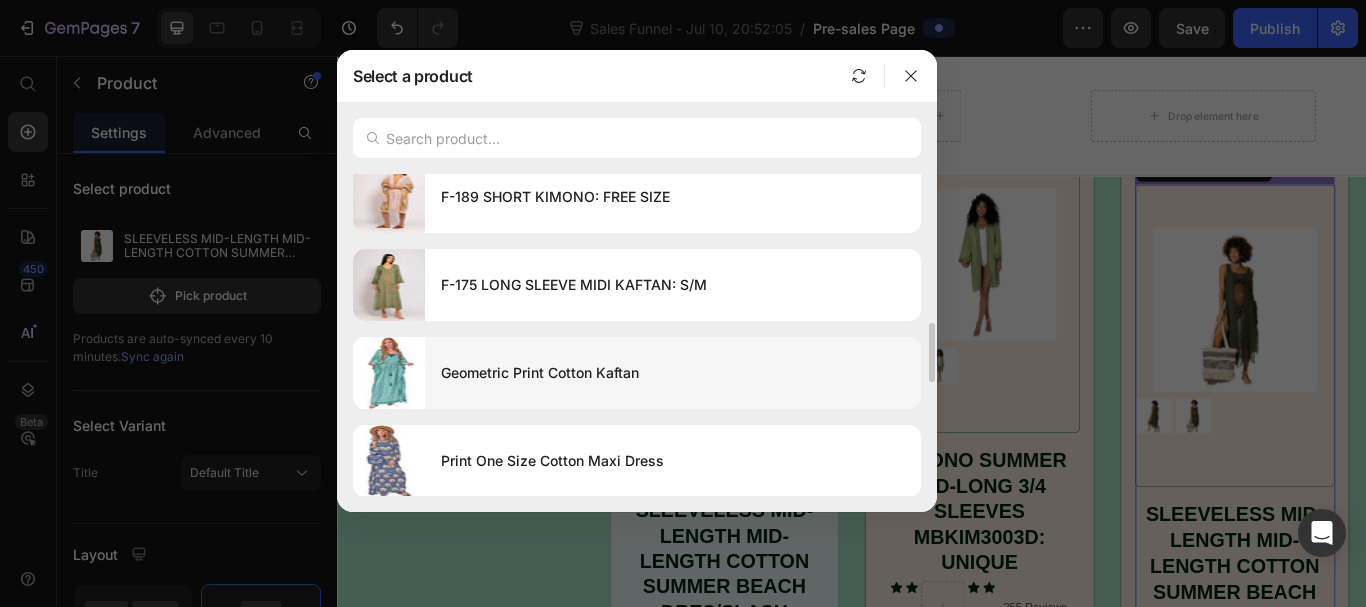 click on "Geometric Print Cotton Kaftan" at bounding box center (673, 373) 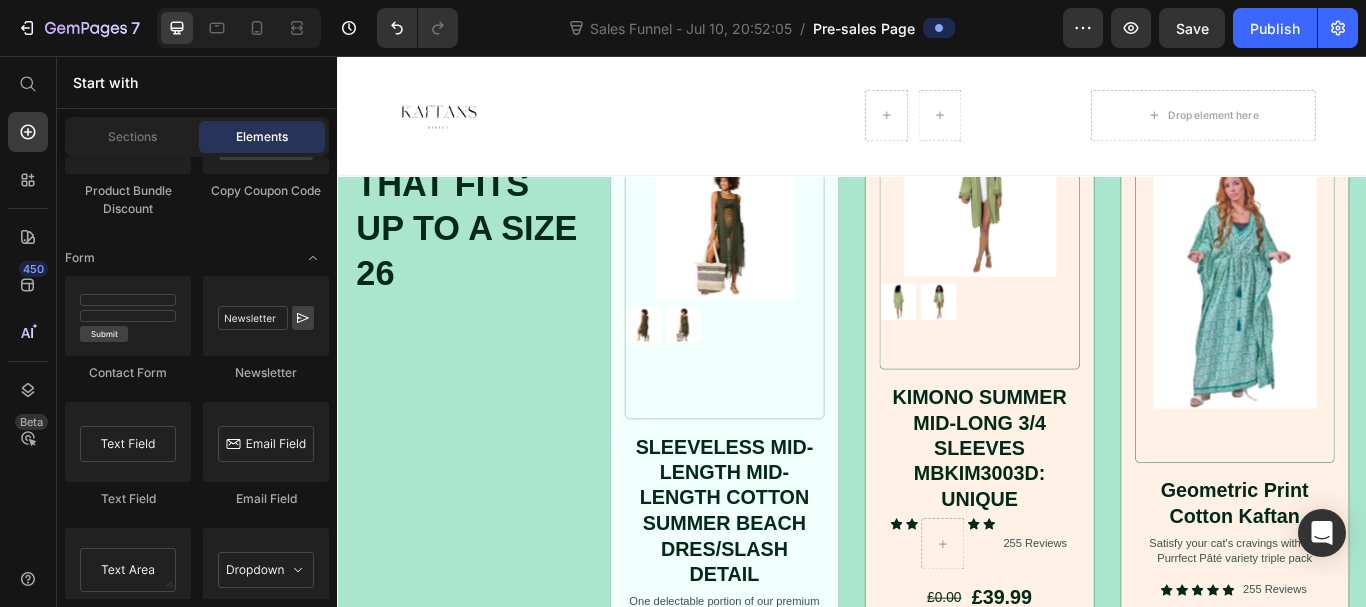 scroll, scrollTop: 1005, scrollLeft: 0, axis: vertical 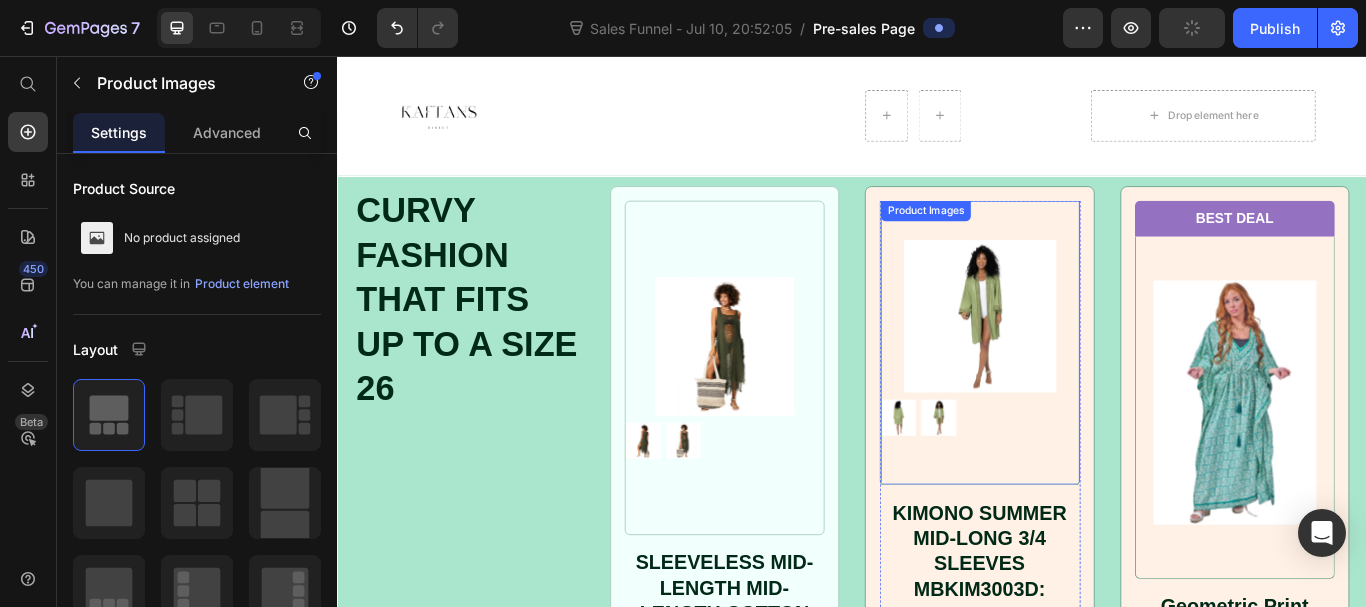 click on "Product Images" at bounding box center (1086, 391) 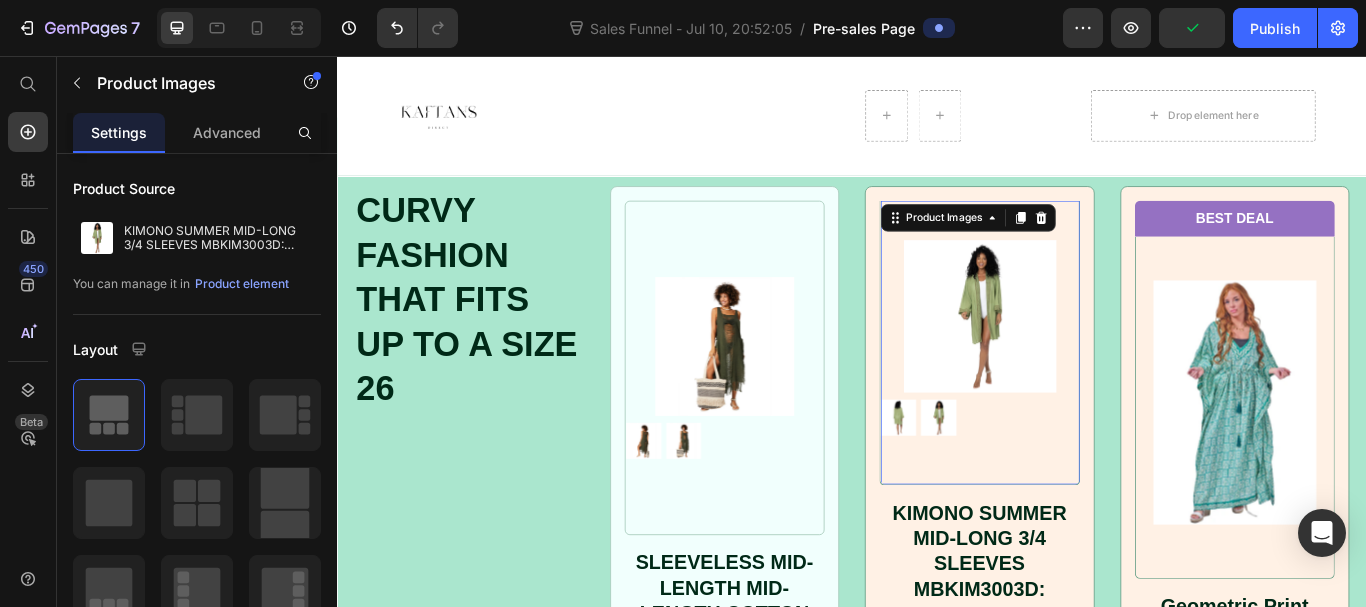 click at bounding box center (1086, 360) 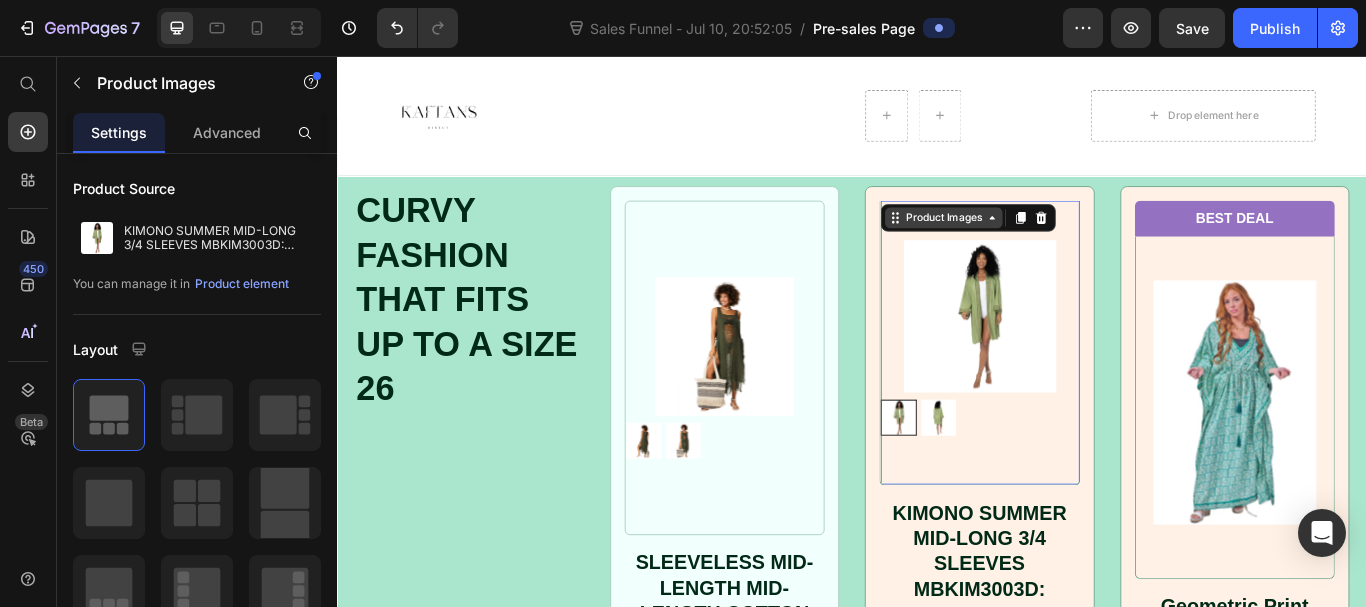 click on "Product Images" at bounding box center (1043, 245) 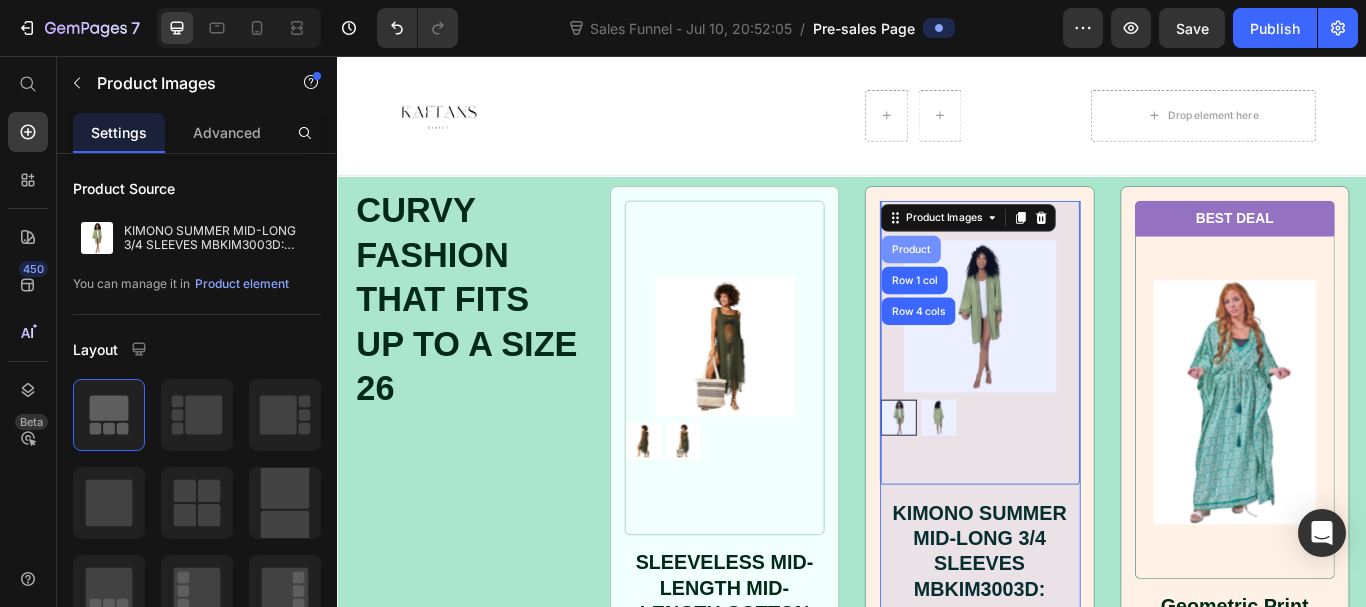 click on "Product" at bounding box center (1005, 282) 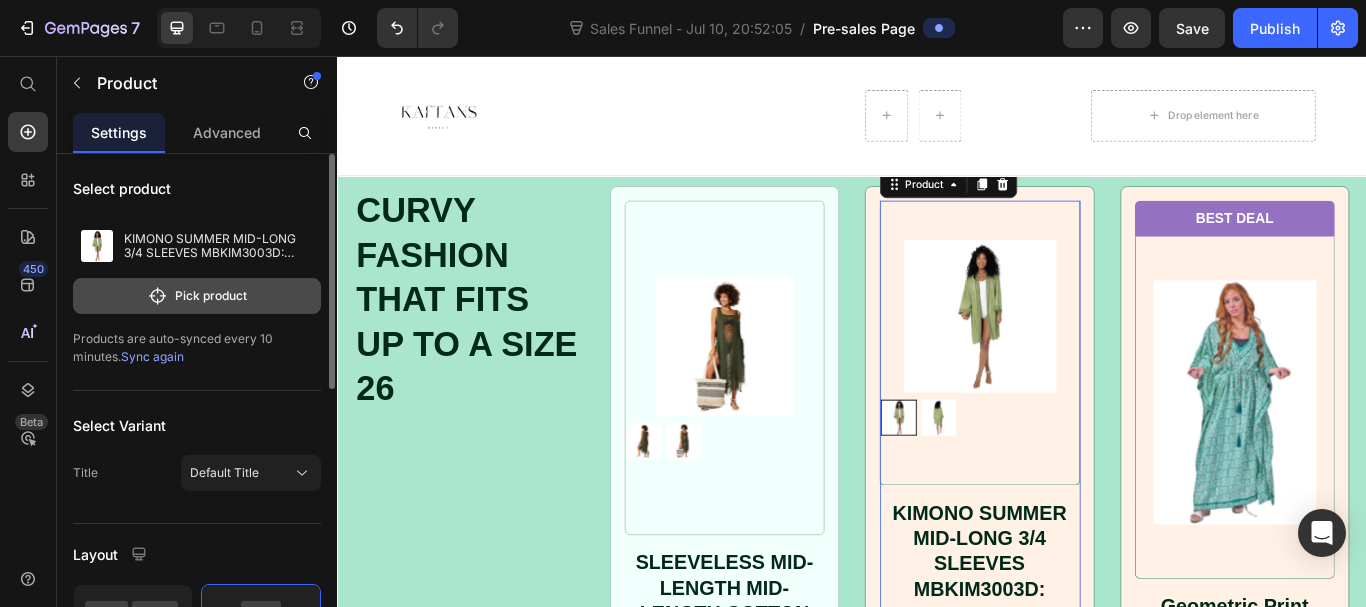 click on "Pick product" at bounding box center [197, 296] 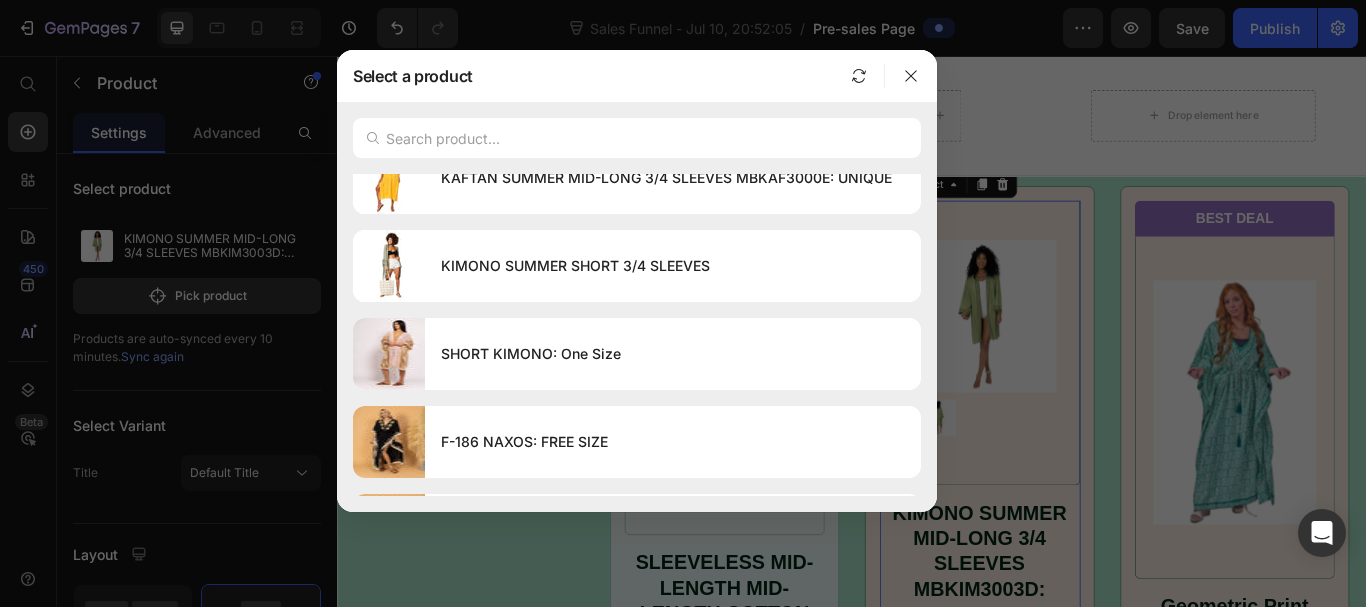 scroll, scrollTop: 325, scrollLeft: 0, axis: vertical 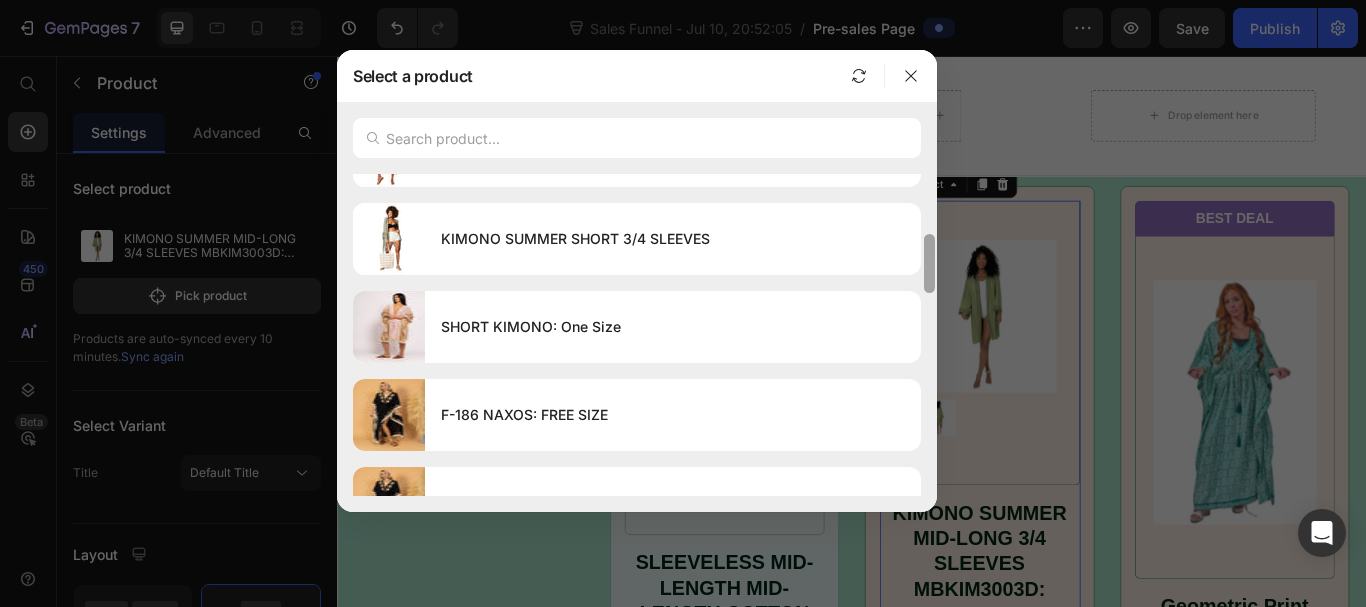 drag, startPoint x: 929, startPoint y: 185, endPoint x: 944, endPoint y: 245, distance: 61.846584 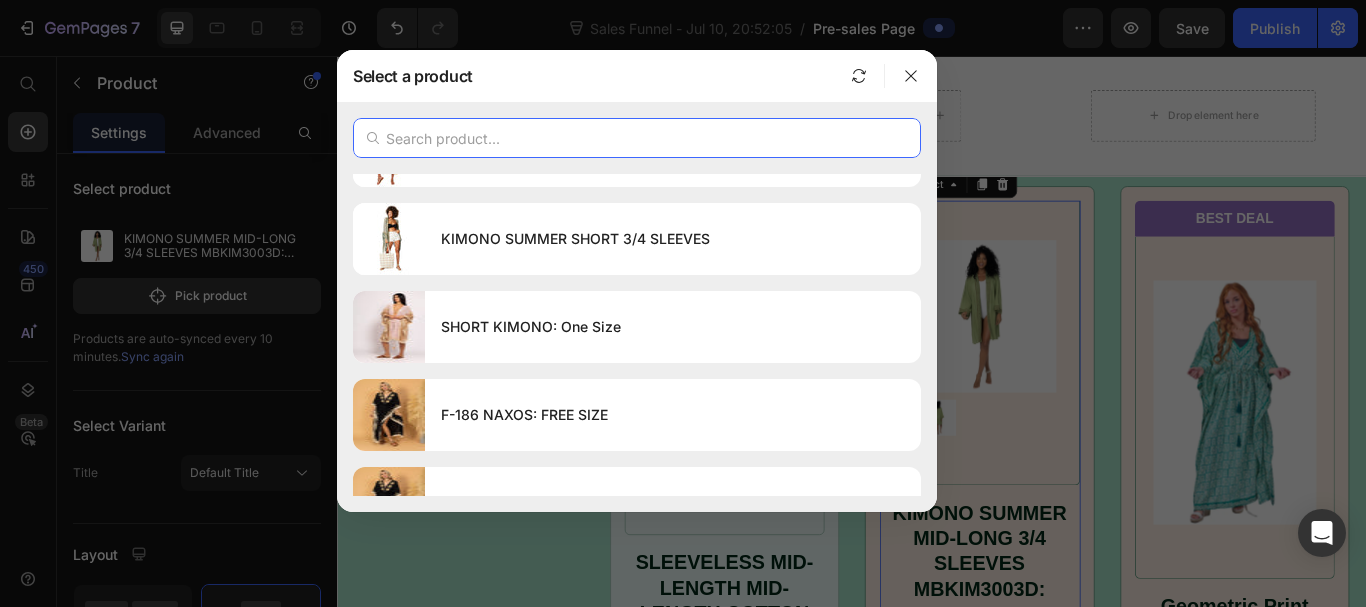 click at bounding box center [637, 138] 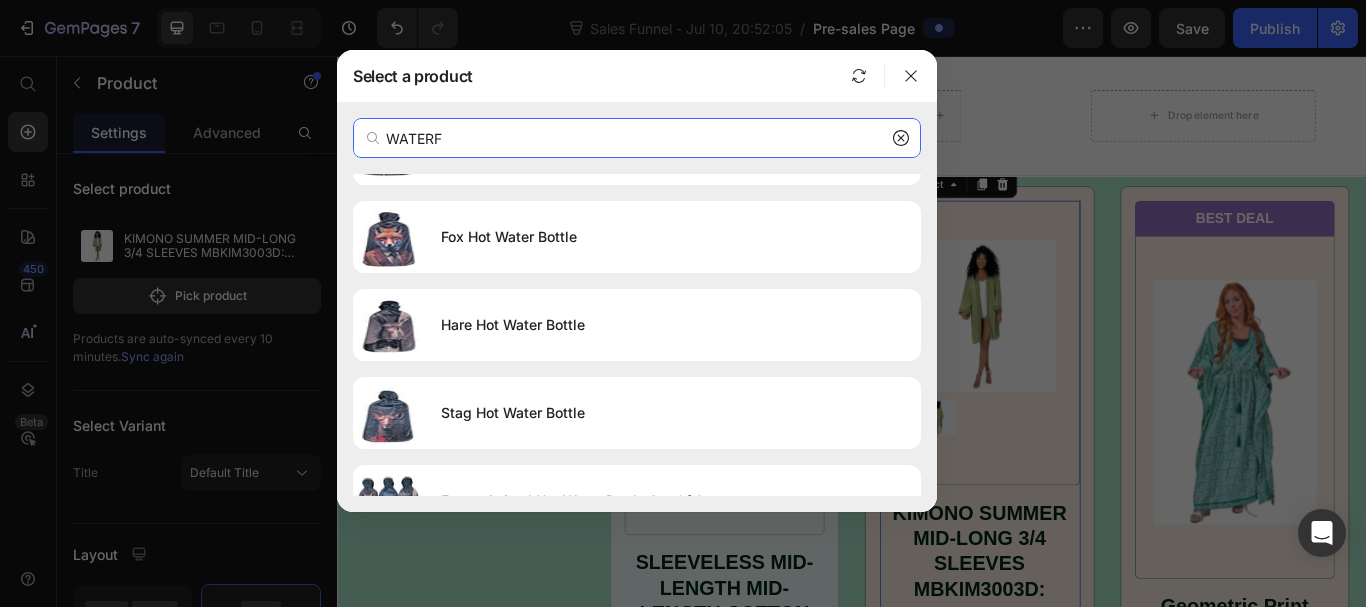 scroll, scrollTop: 0, scrollLeft: 0, axis: both 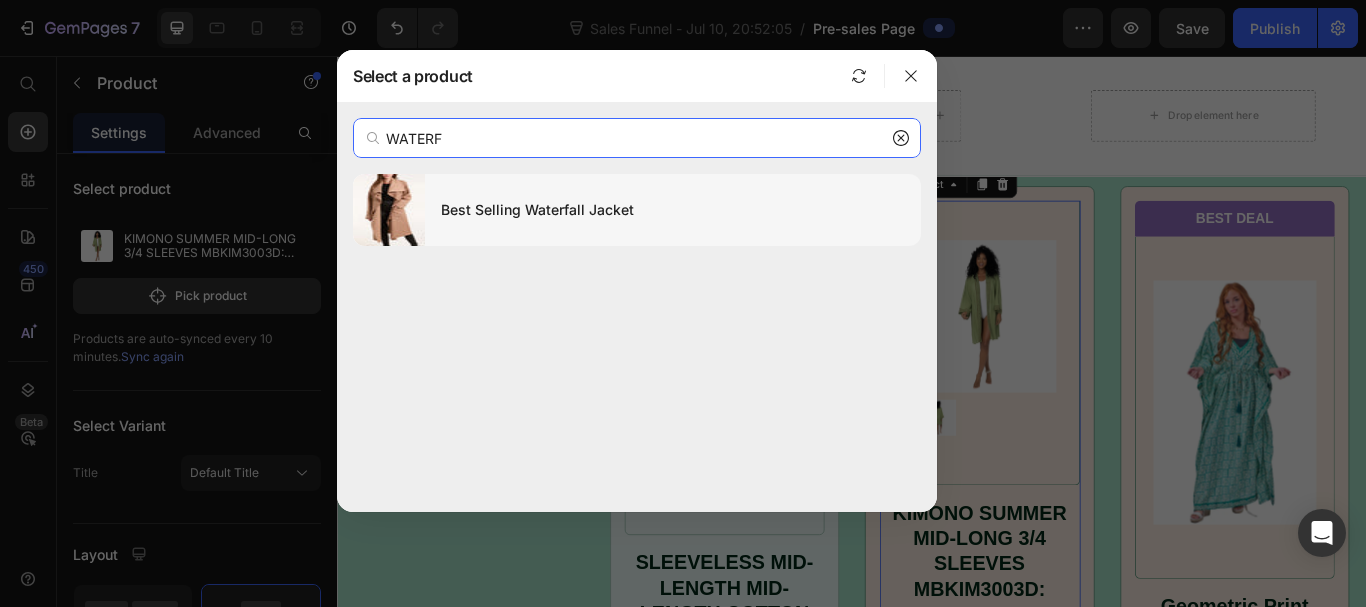 type on "WATERF" 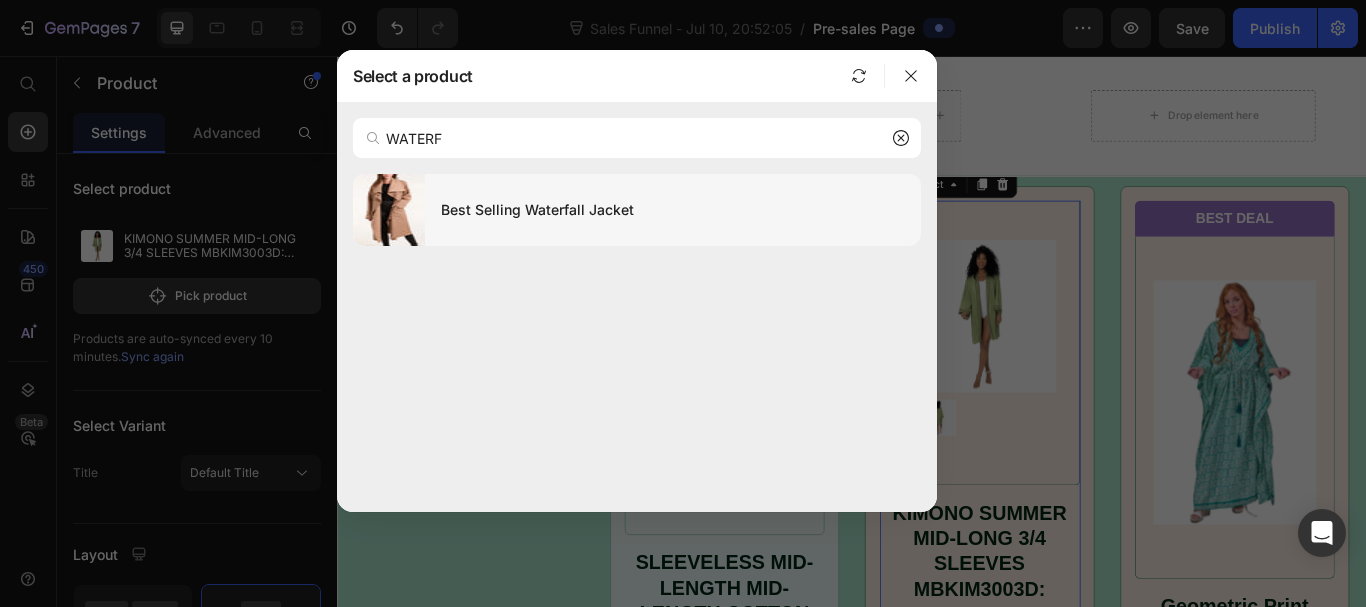 click on "Best Selling Waterfall Jacket" at bounding box center (673, 210) 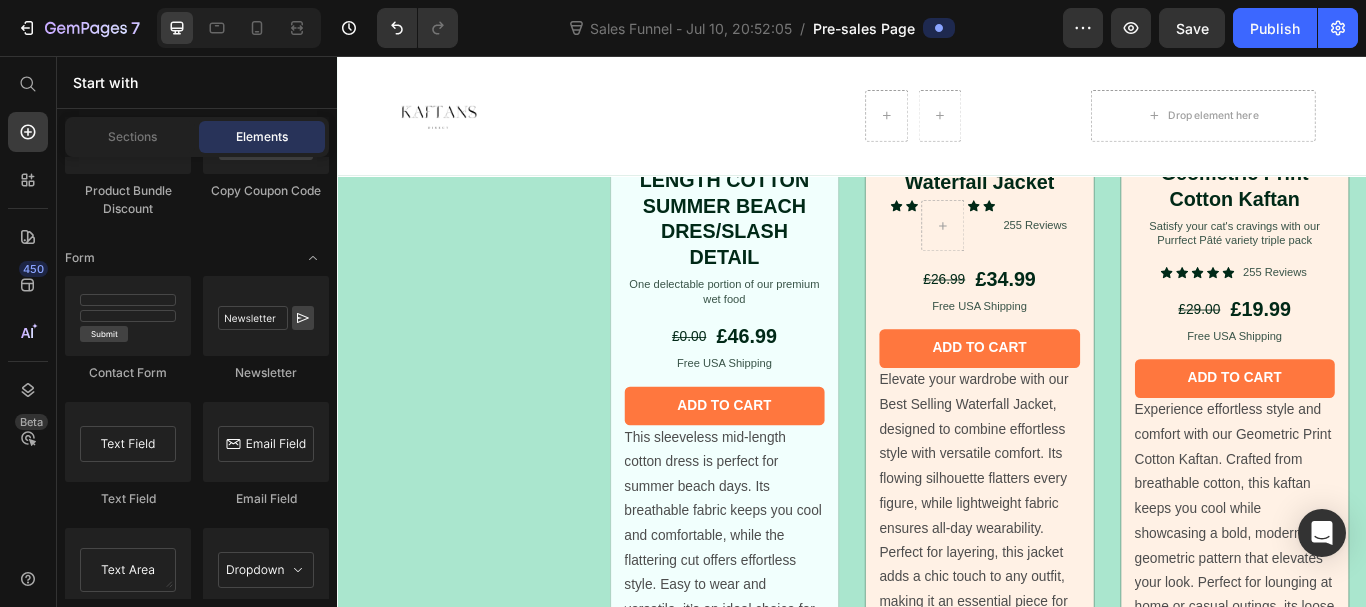 scroll, scrollTop: 1239, scrollLeft: 0, axis: vertical 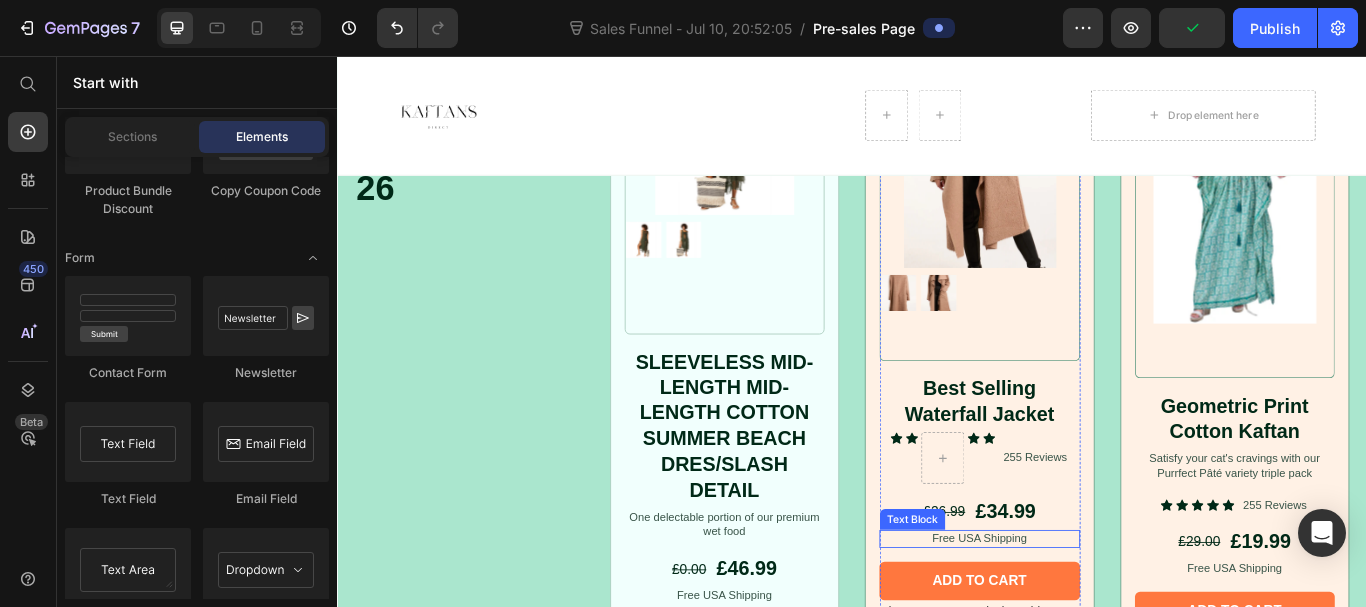 click on "Free USA Shipping" at bounding box center (1086, 619) 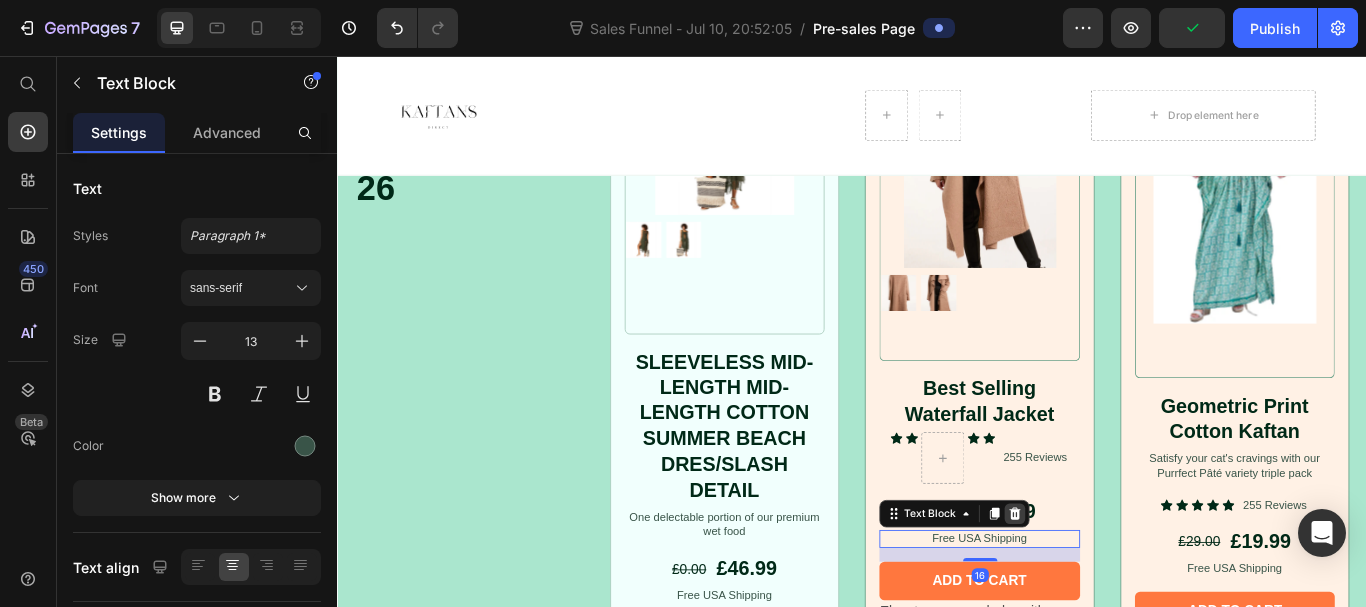 click 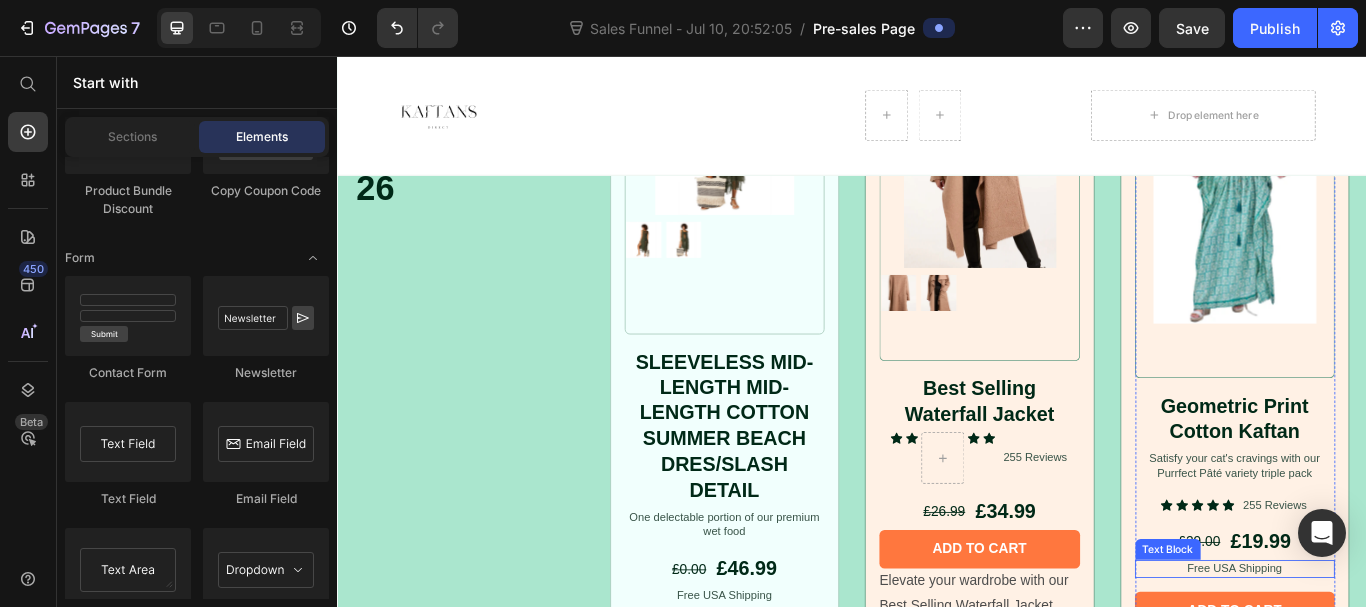 click on "Free USA Shipping" at bounding box center [1384, 654] 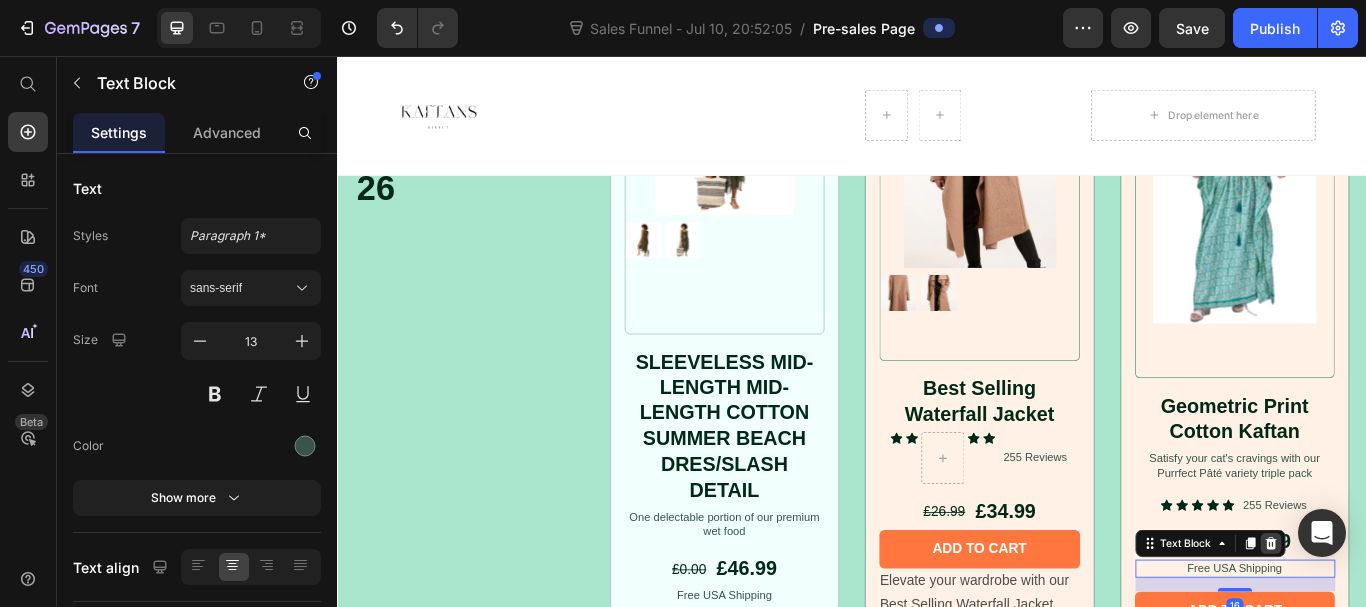 click 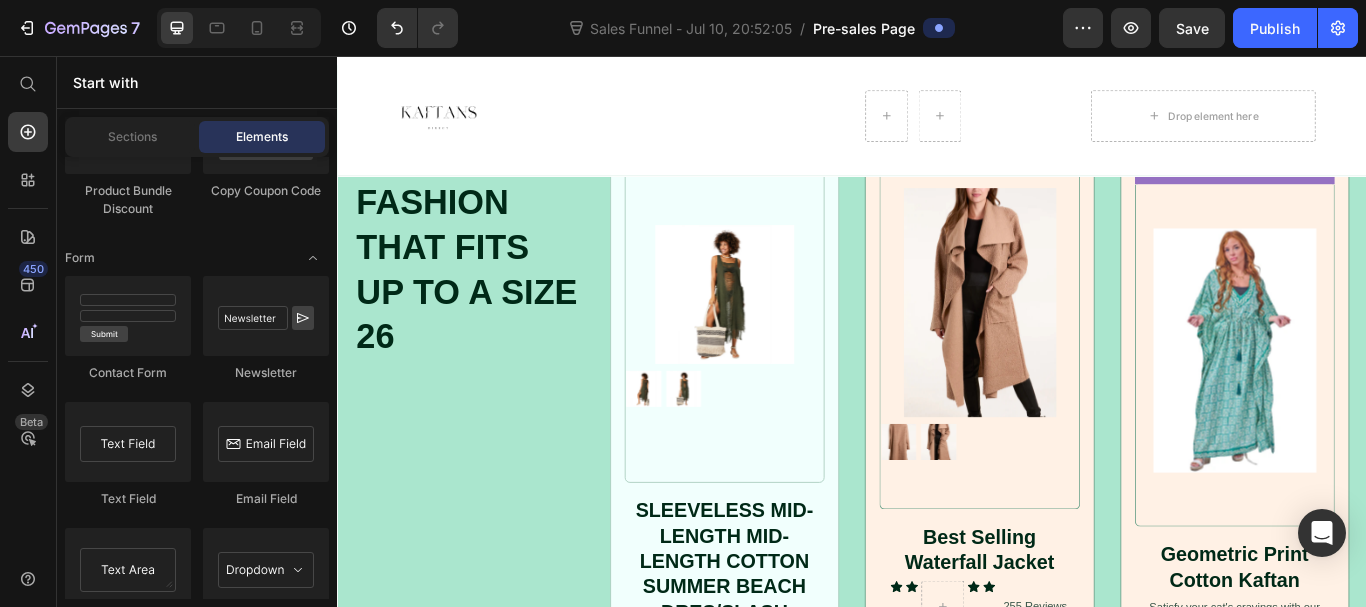 scroll, scrollTop: 783, scrollLeft: 0, axis: vertical 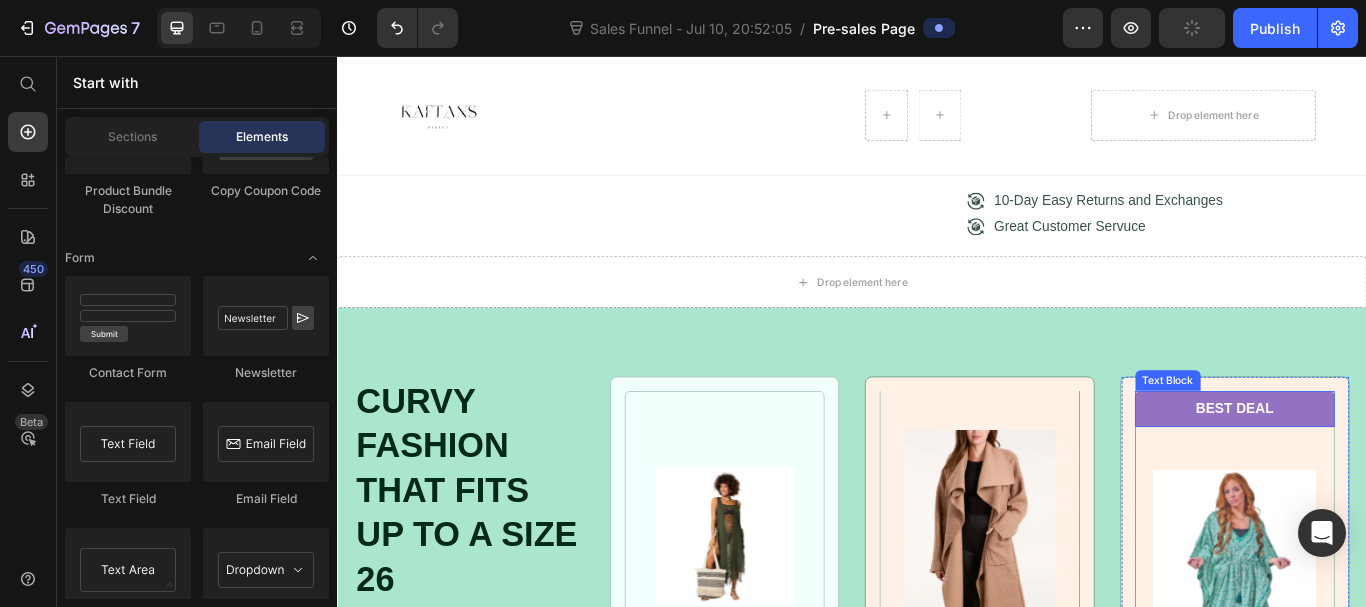 click on "BEST DEAL" at bounding box center (1384, 468) 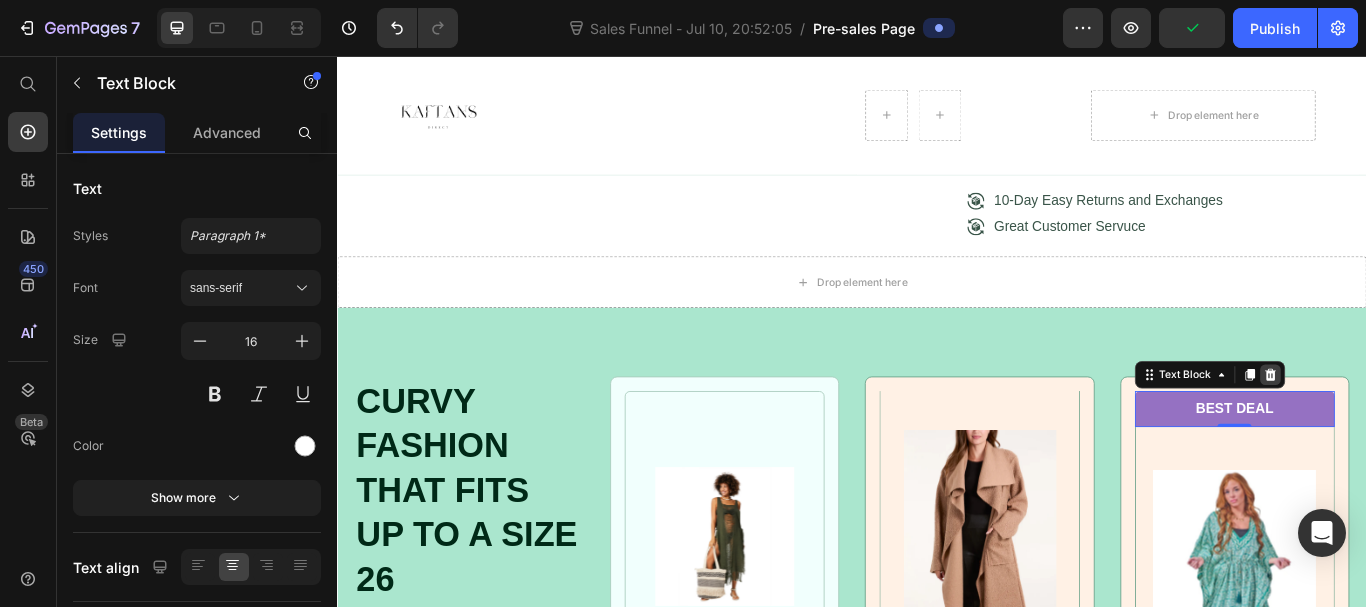 click 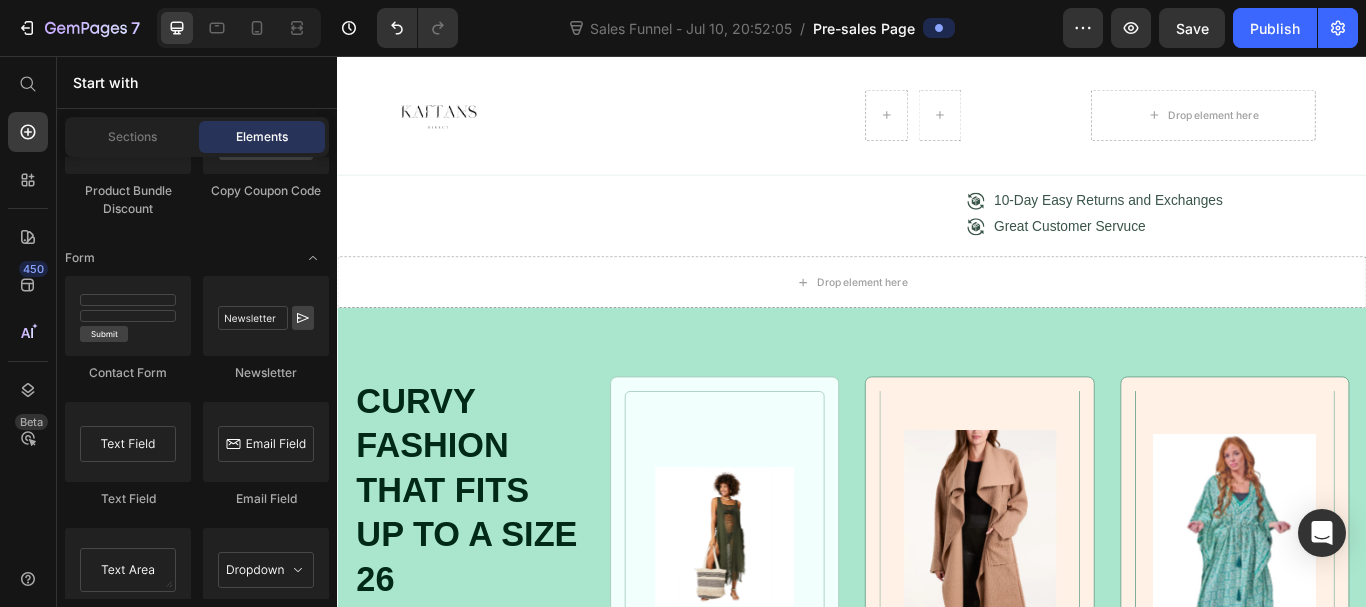 scroll, scrollTop: 1054, scrollLeft: 0, axis: vertical 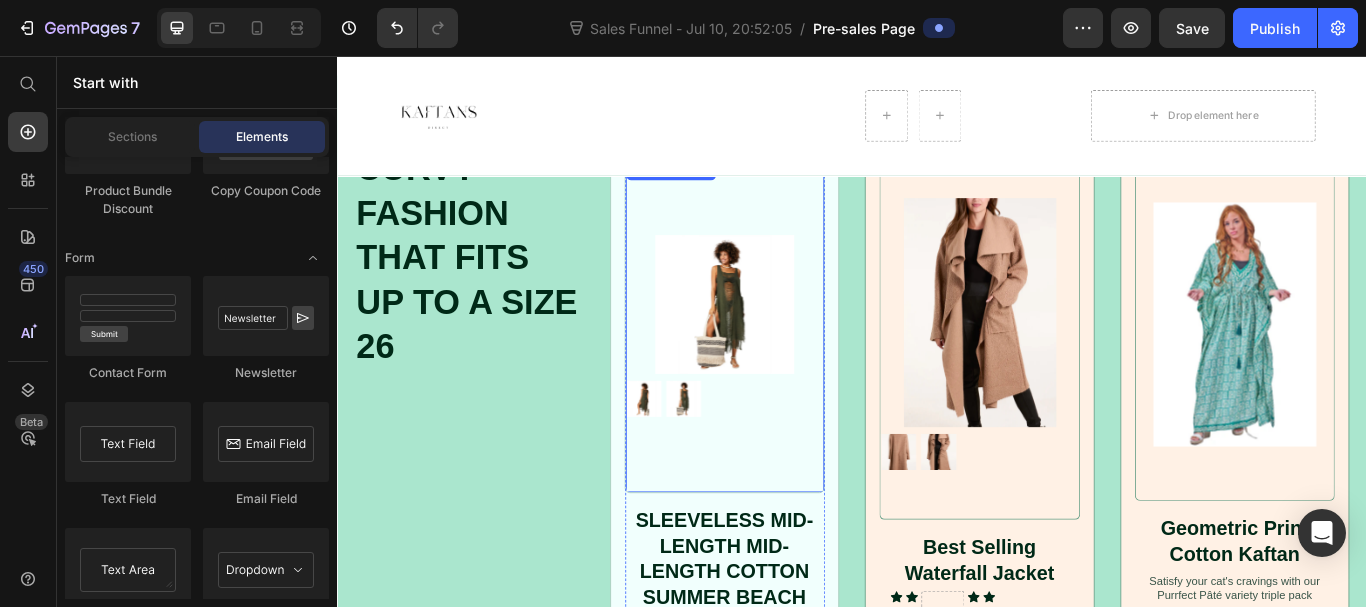 click at bounding box center (788, 346) 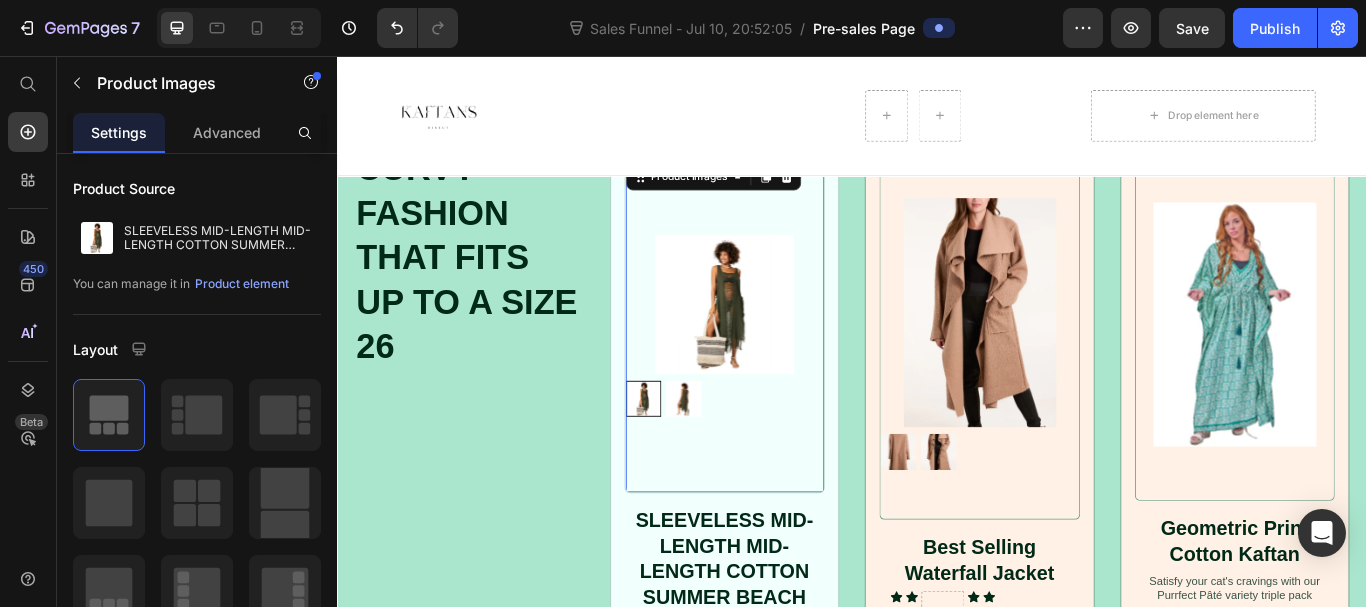 click on "Product Images" at bounding box center [775, 197] 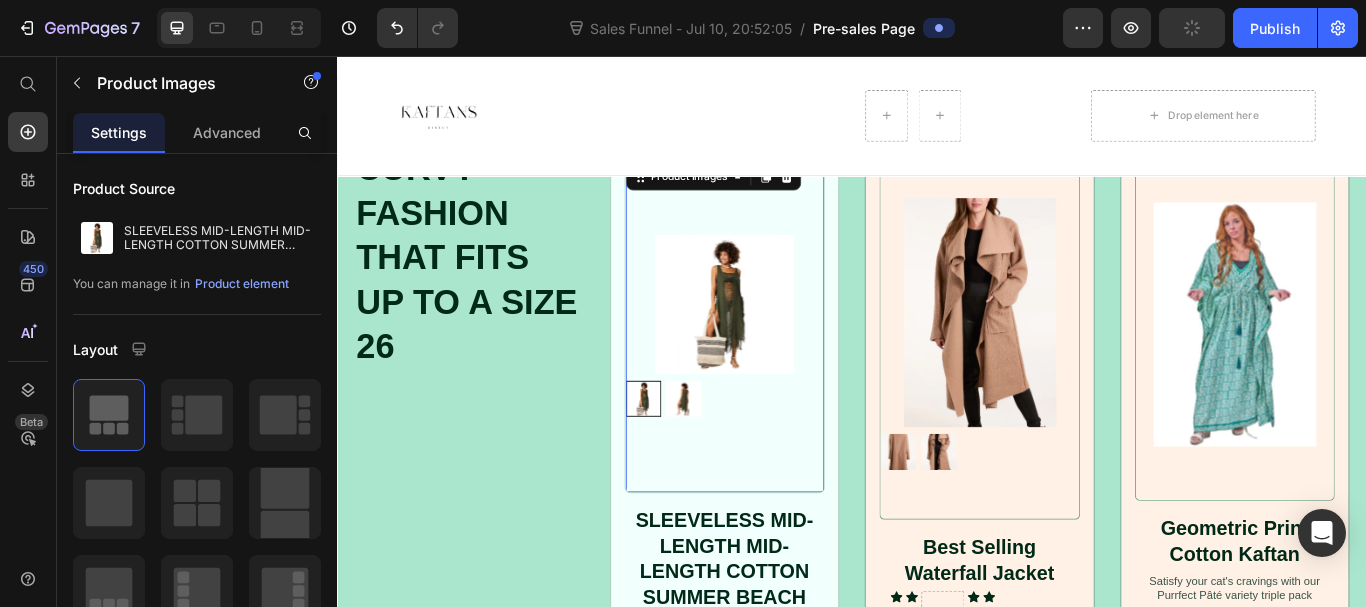 click on "Product Images" at bounding box center (775, 197) 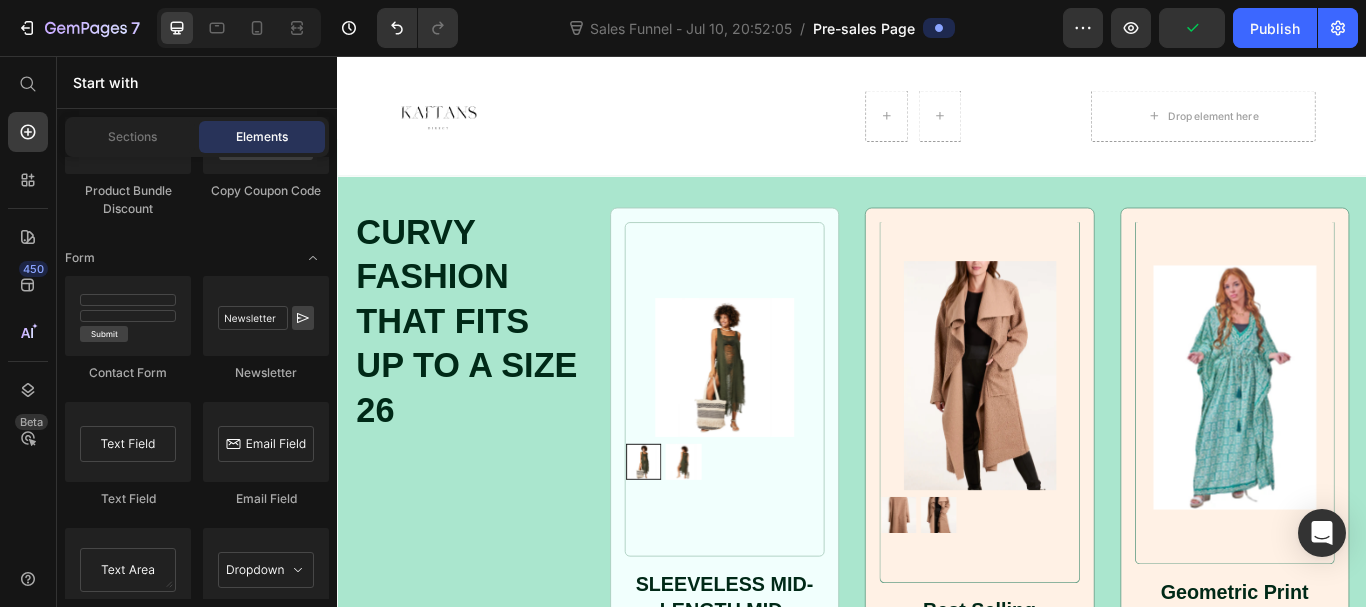 scroll, scrollTop: 906, scrollLeft: 0, axis: vertical 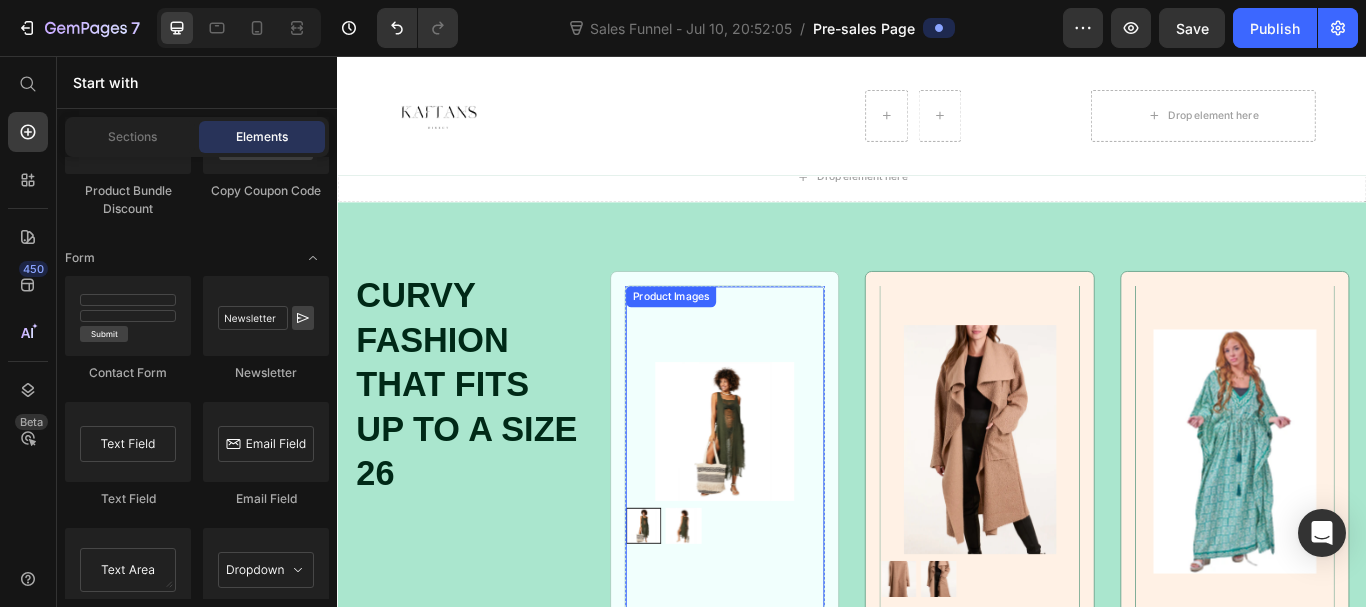 click on "Product Images" at bounding box center (725, 337) 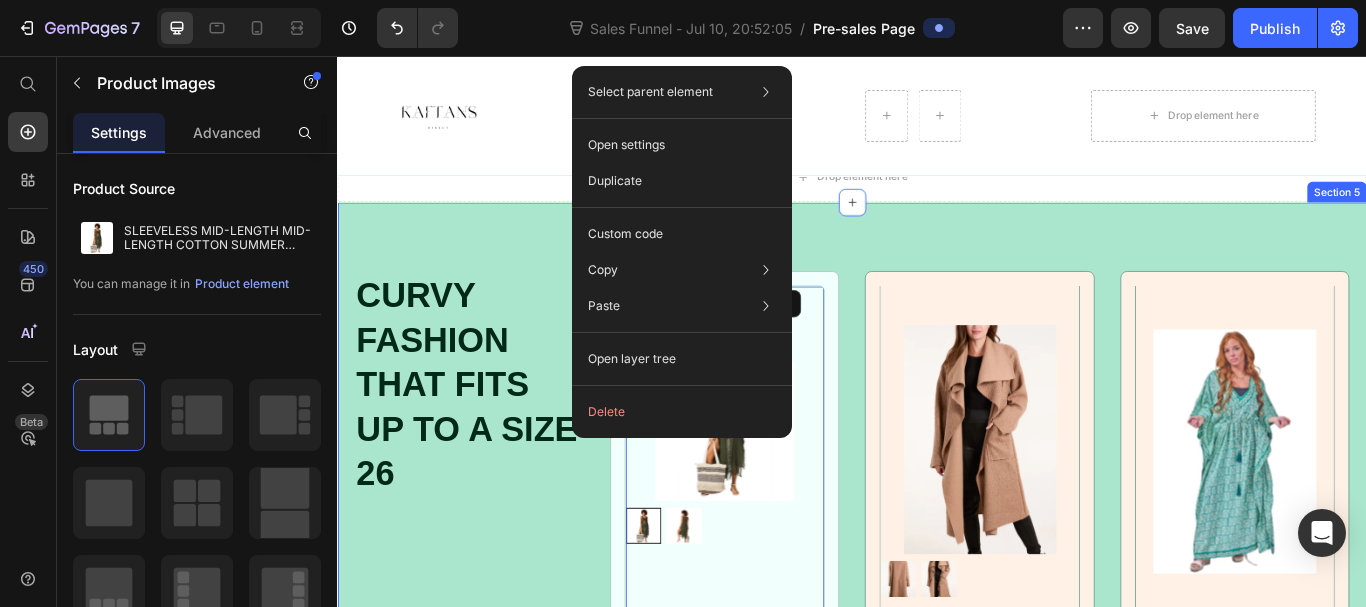 click on "CURVY FASHION THAT FITS UP TO A SIZE 26 Heading Product Images   16 SLEEVELESS MID-LENGTH MID-LENGTH COTTON SUMMER BEACH DRES/SLASH DETAIL Product Title One delectable portion of our premium wet food Text Block £0.00 Product Price £46.99 Product Price Row Free USA Shipping Text Block Add to cart Add to Cart This sleeveless mid-length cotton dress is perfect for summer beach days. Its breathable fabric keeps you cool and comfortable, while the flattering cut offers effortless style. Easy to wear and versatile, it’s an ideal choice for warm weather outings.
Sleeveless mid-length summer dress. Material: 100% COTTON. Construction: woven Washing: washing machine 30°C. Color (s): khaki. sleeves: sleeveless, wide straps. Collar: round Closure: tie to tie.  Show more Product Description Product Row Product Images Best Selling Waterfall Jacket Product Title Icon Icon
Icon Icon Icon List 255 Reviews Text Block Row £26.99 Product Price £34.99 Product Price Row Add to cart Add to Cart
Row" at bounding box center (937, 1003) 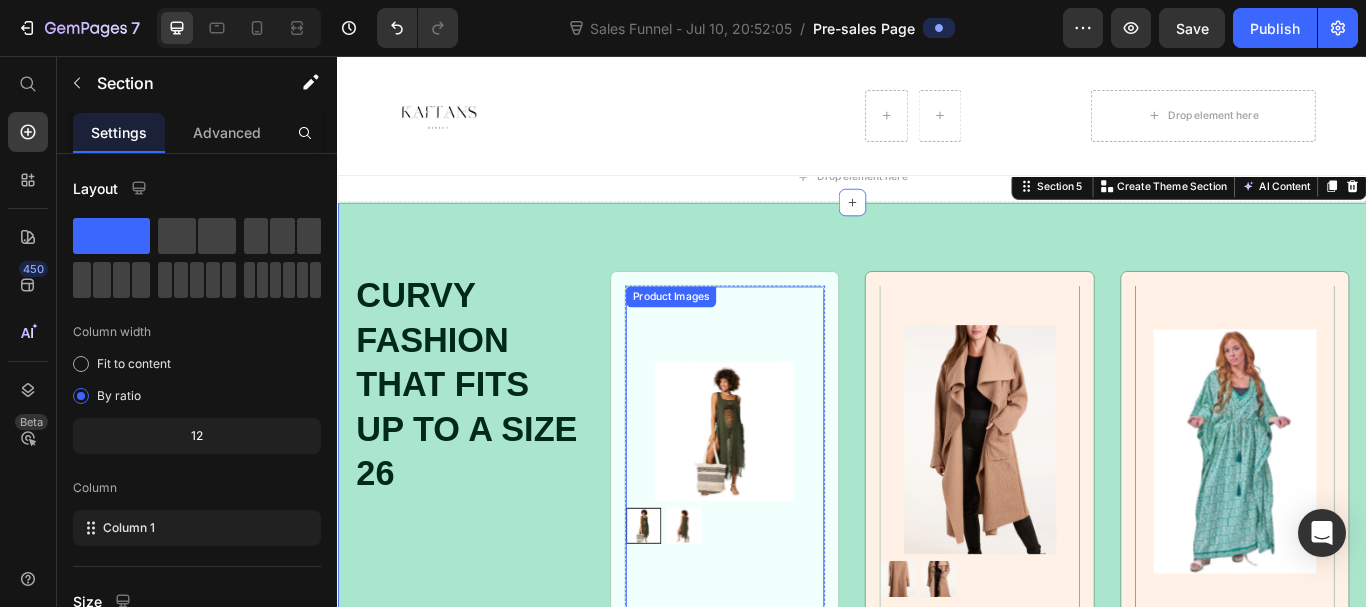 click on "Product Images" at bounding box center [725, 337] 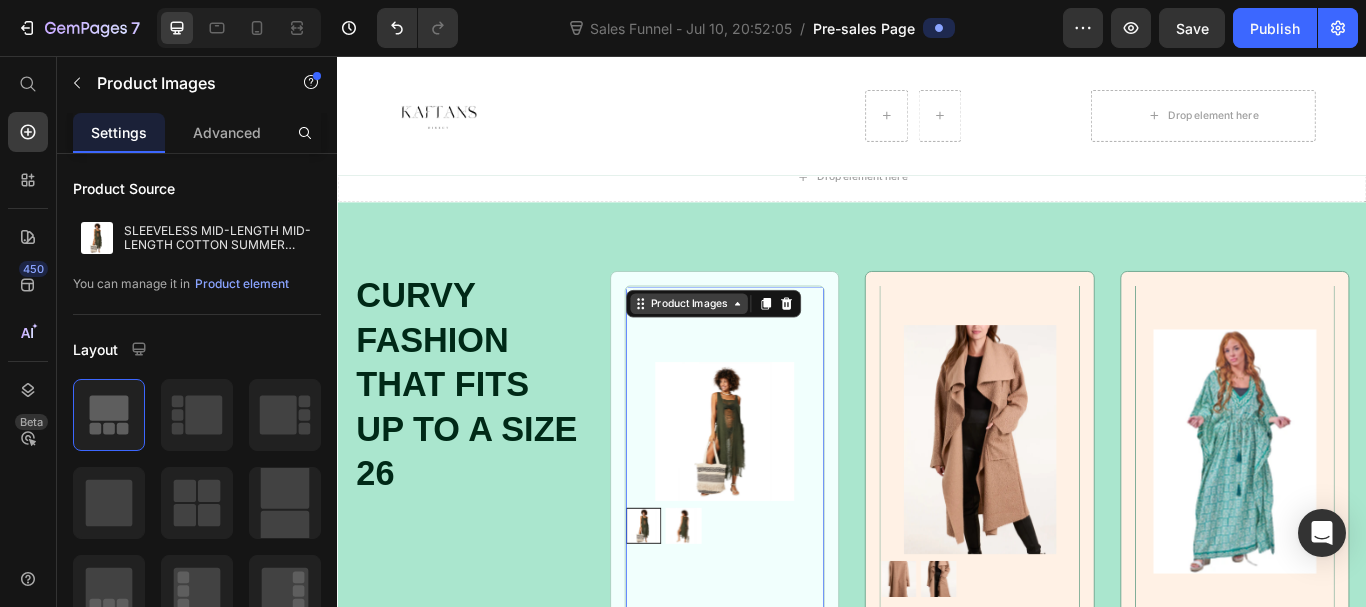 click on "Product Images" at bounding box center (746, 345) 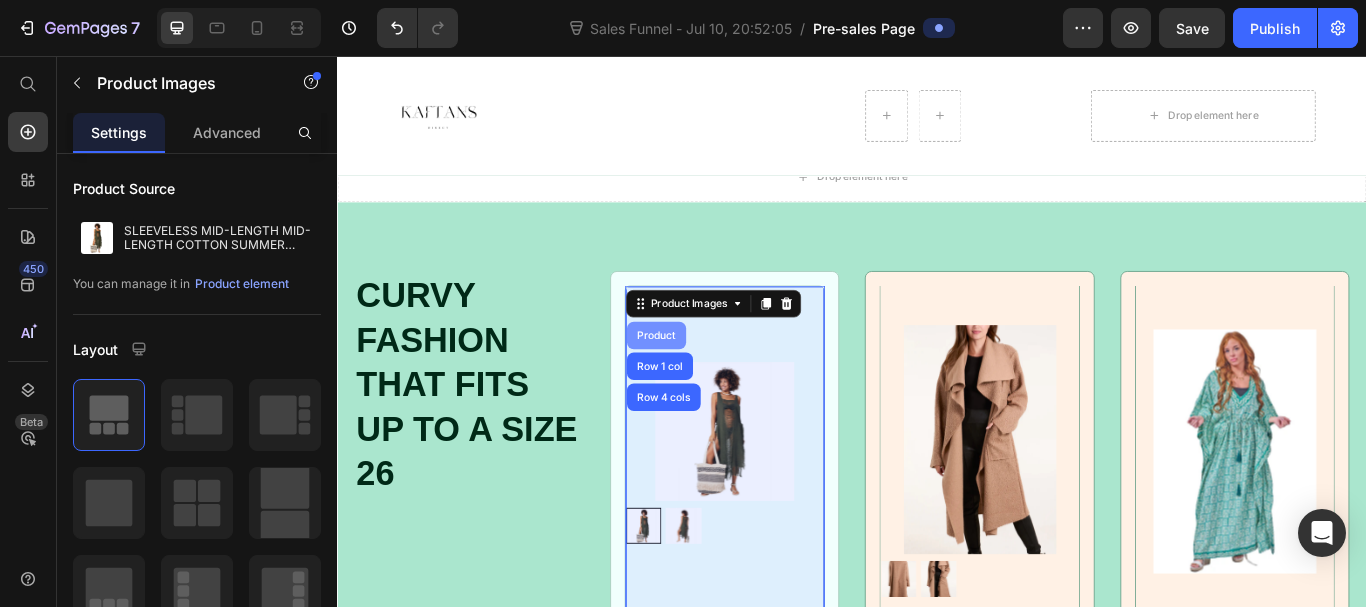 click on "Product" at bounding box center (708, 382) 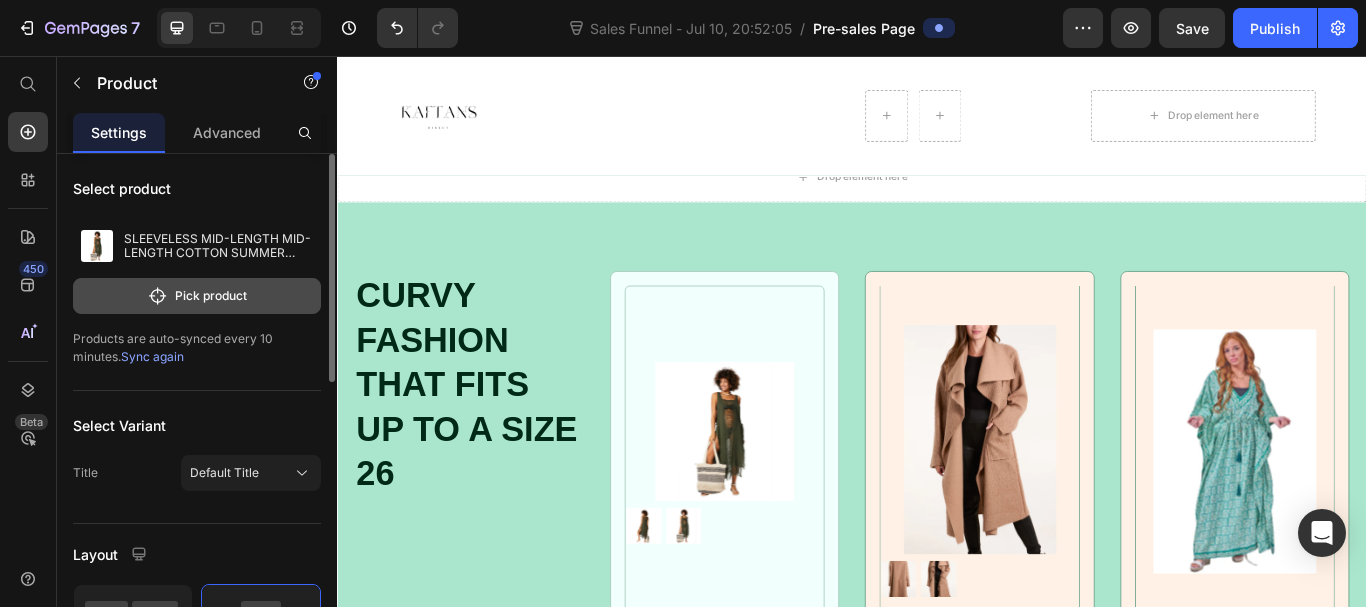 click on "Pick product" at bounding box center [197, 296] 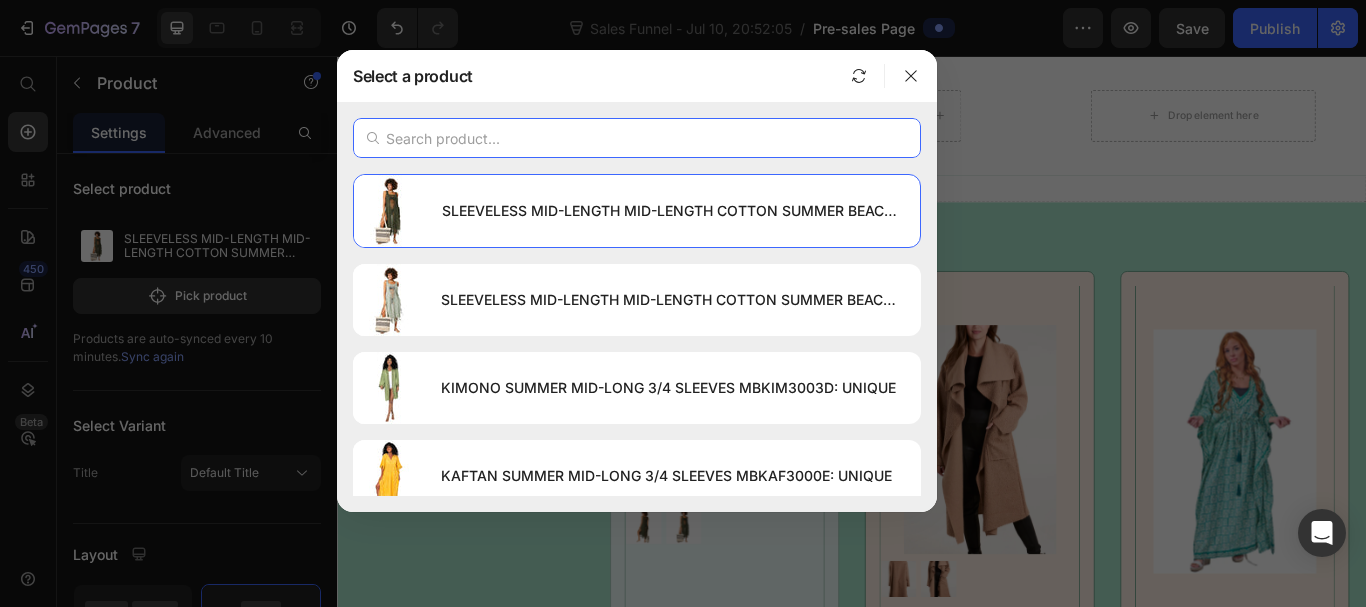 click at bounding box center [637, 138] 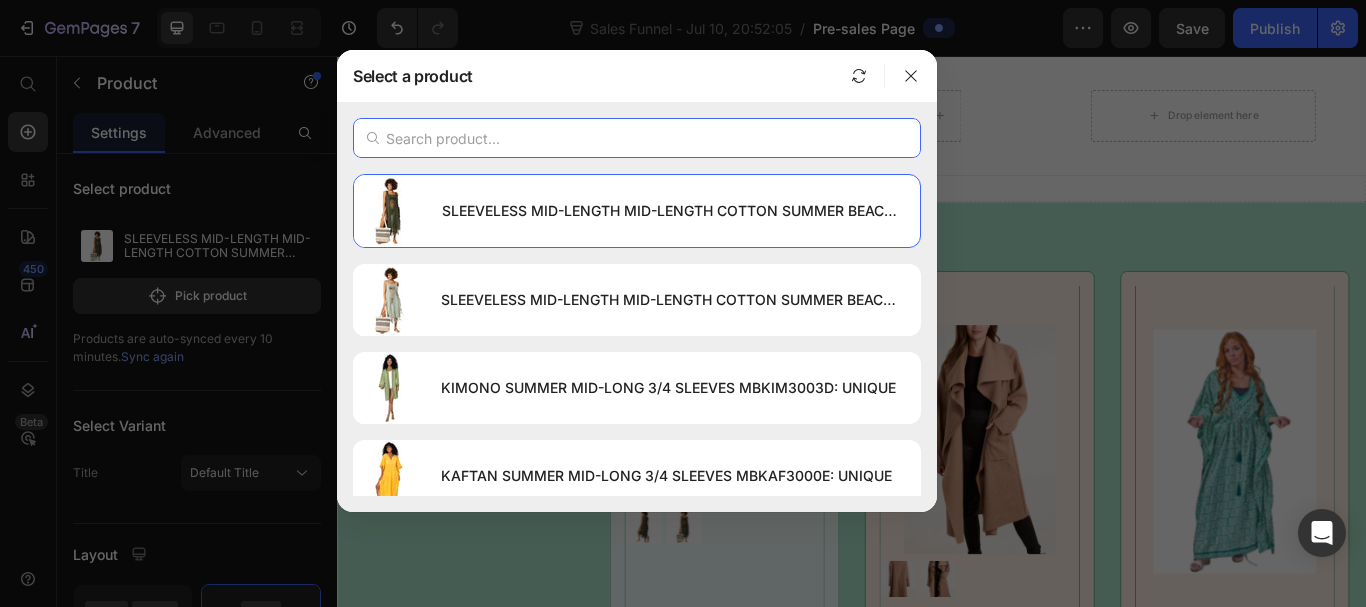 paste on "FREESIZE TOP/DRESS" 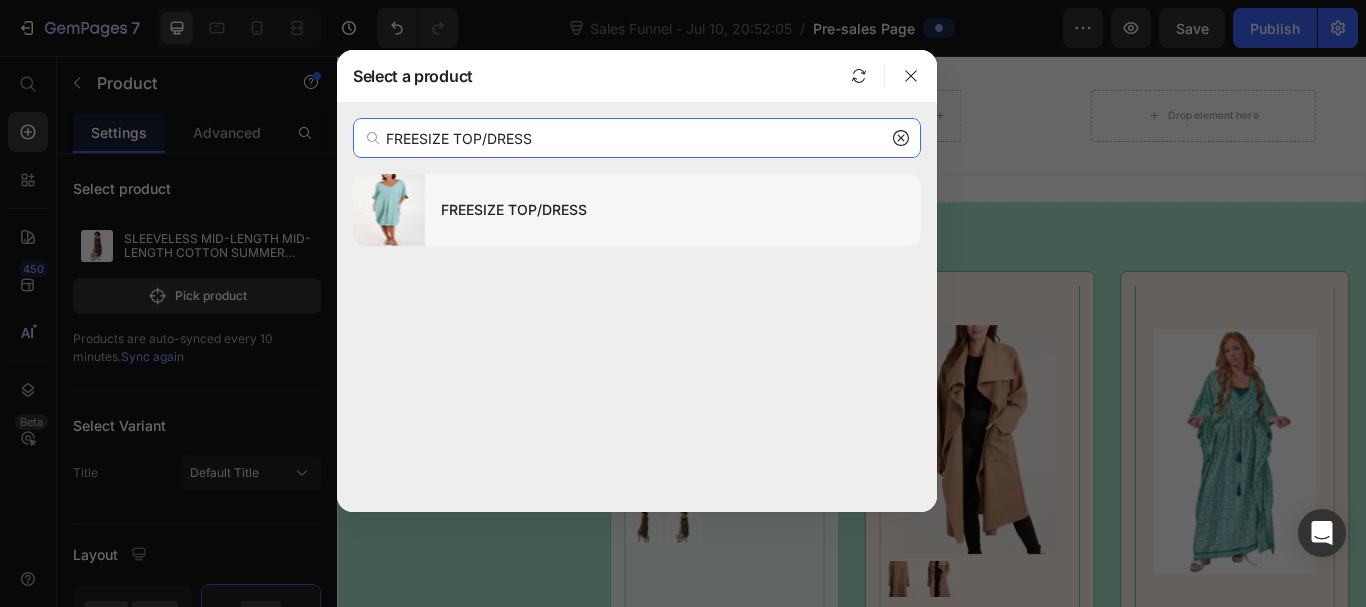 type on "FREESIZE TOP/DRESS" 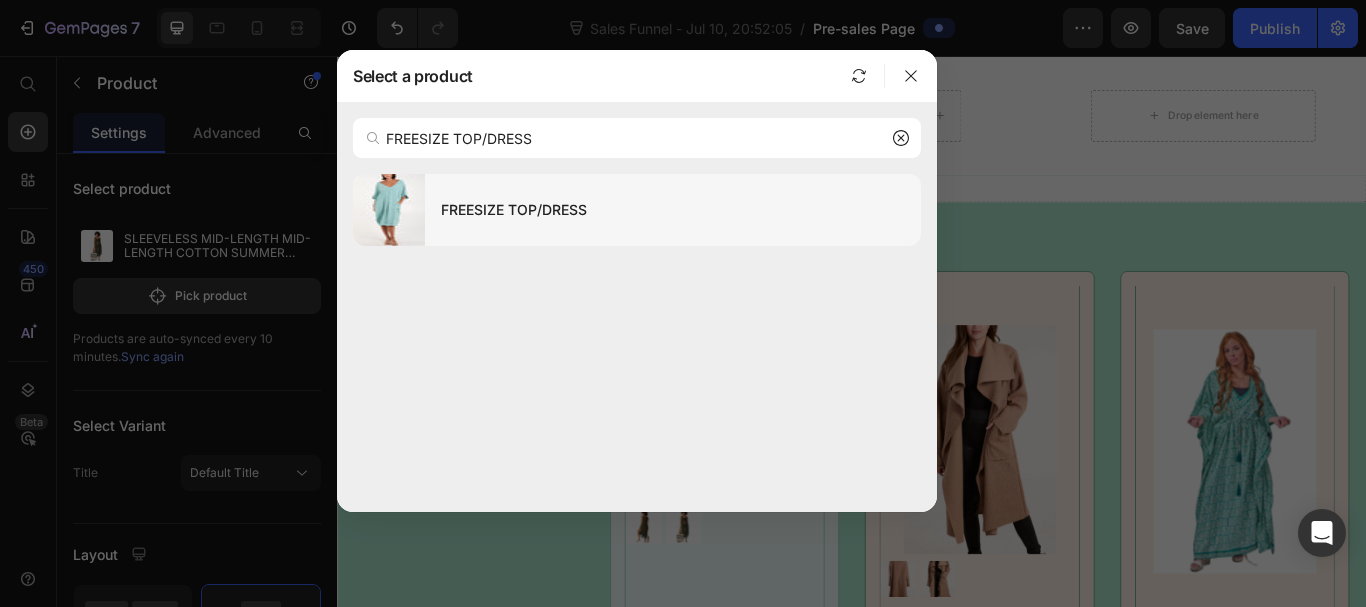 click on "FREESIZE TOP/DRESS" at bounding box center [673, 210] 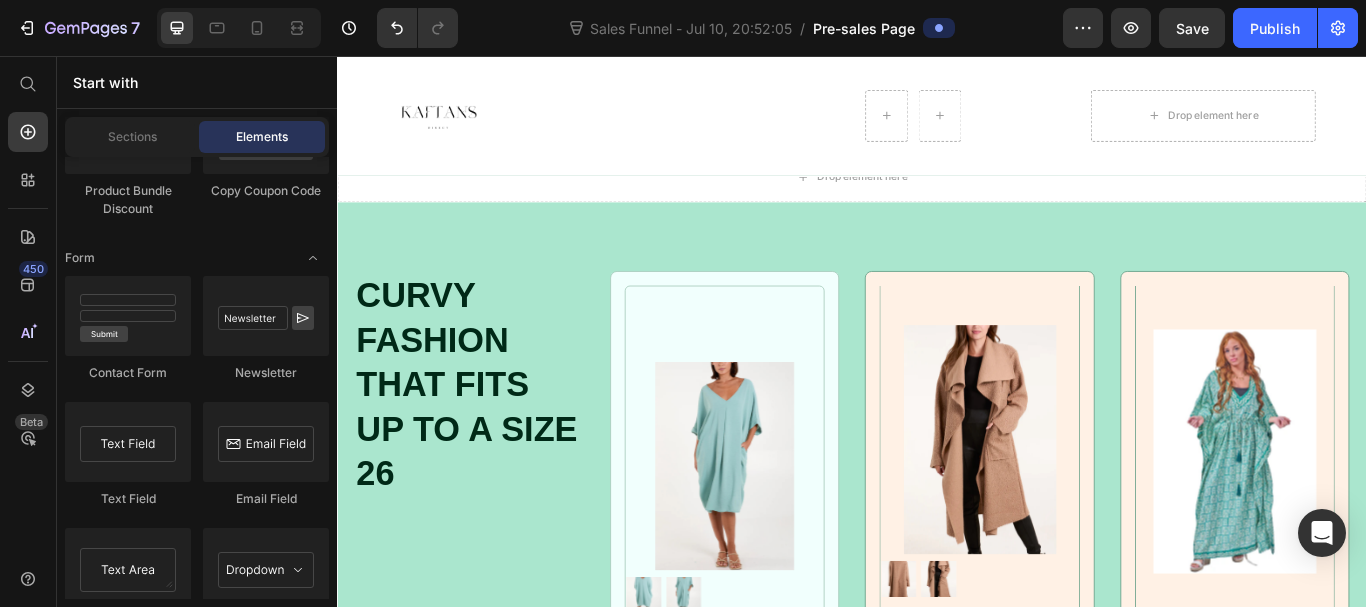 scroll, scrollTop: 1029, scrollLeft: 0, axis: vertical 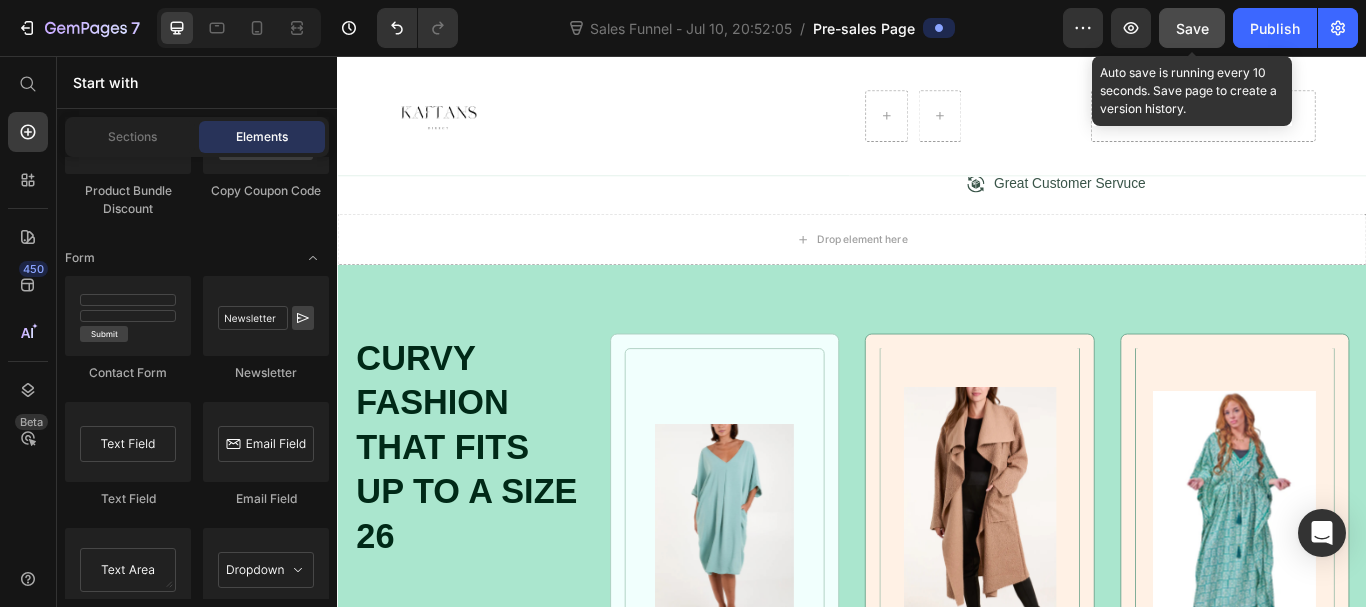 click on "Save" at bounding box center (1192, 28) 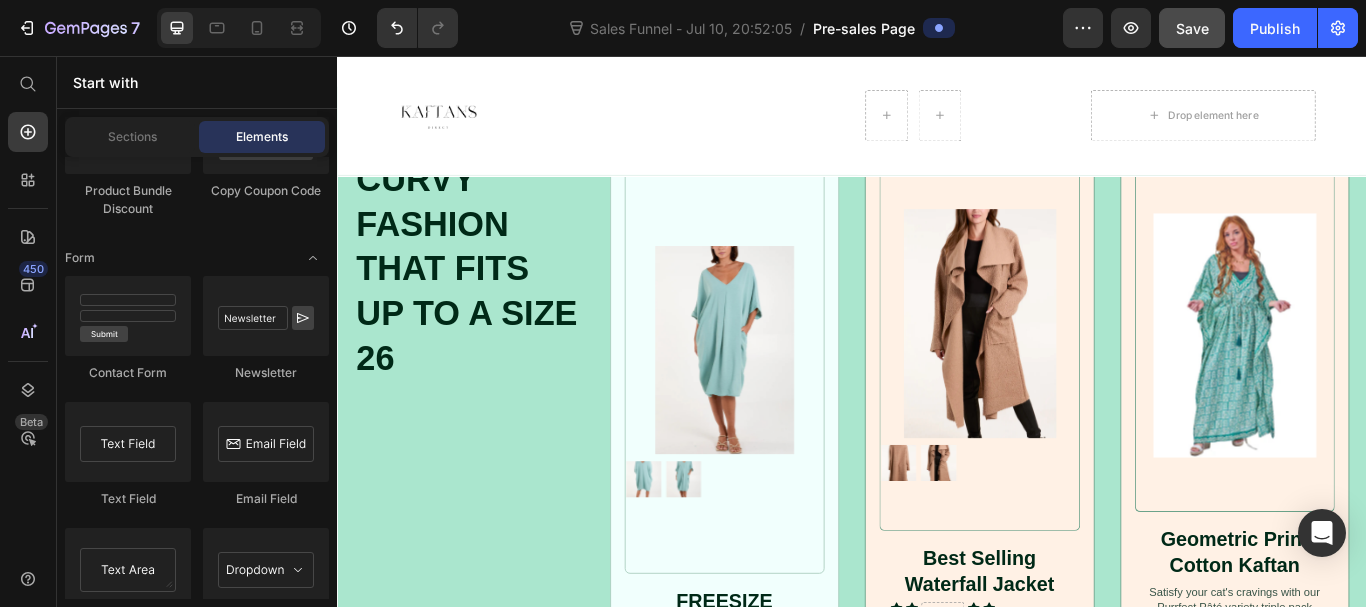 scroll, scrollTop: 1090, scrollLeft: 0, axis: vertical 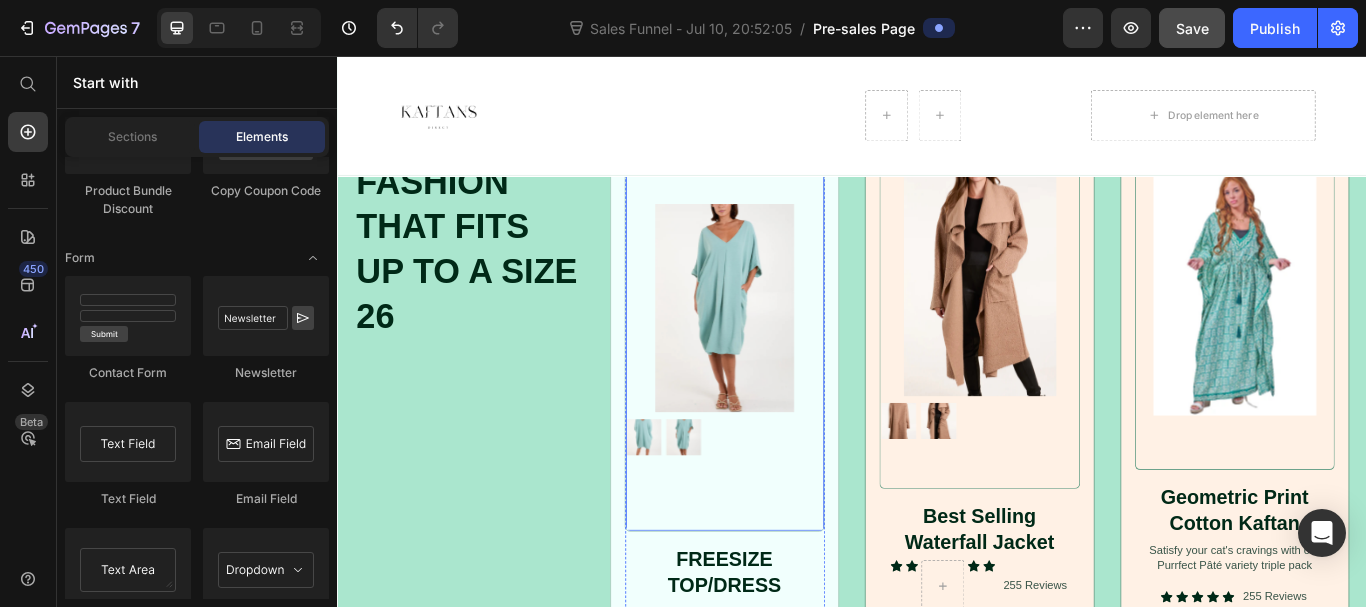 click at bounding box center (788, 350) 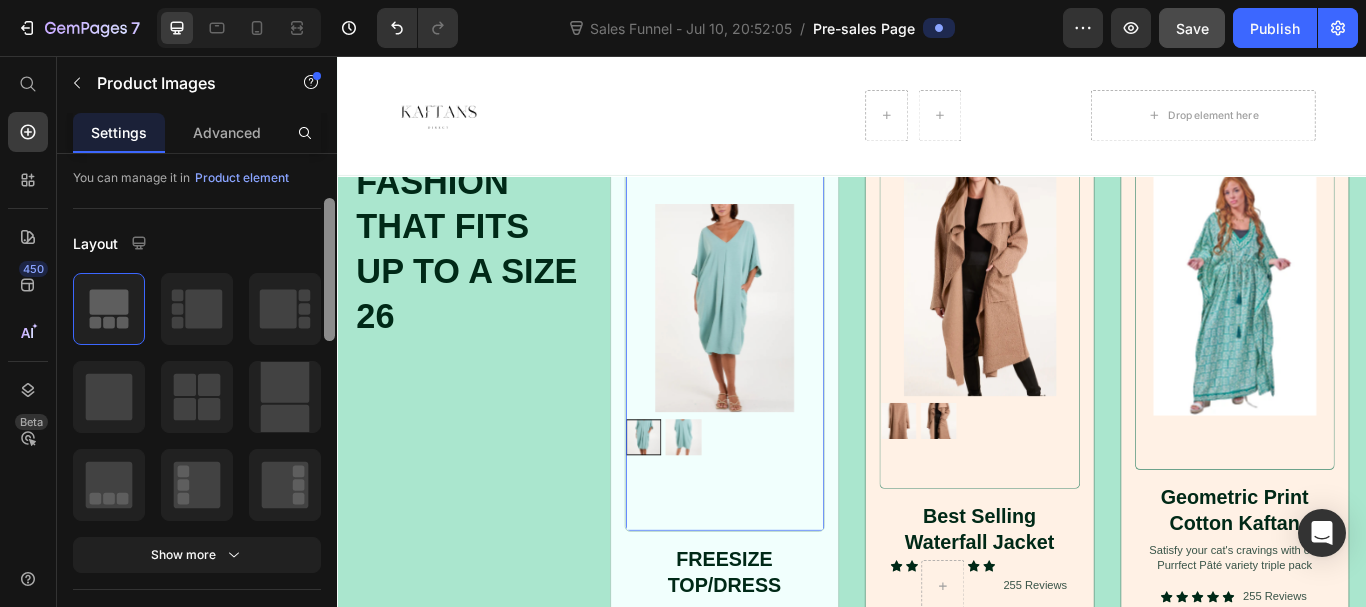 scroll, scrollTop: 145, scrollLeft: 0, axis: vertical 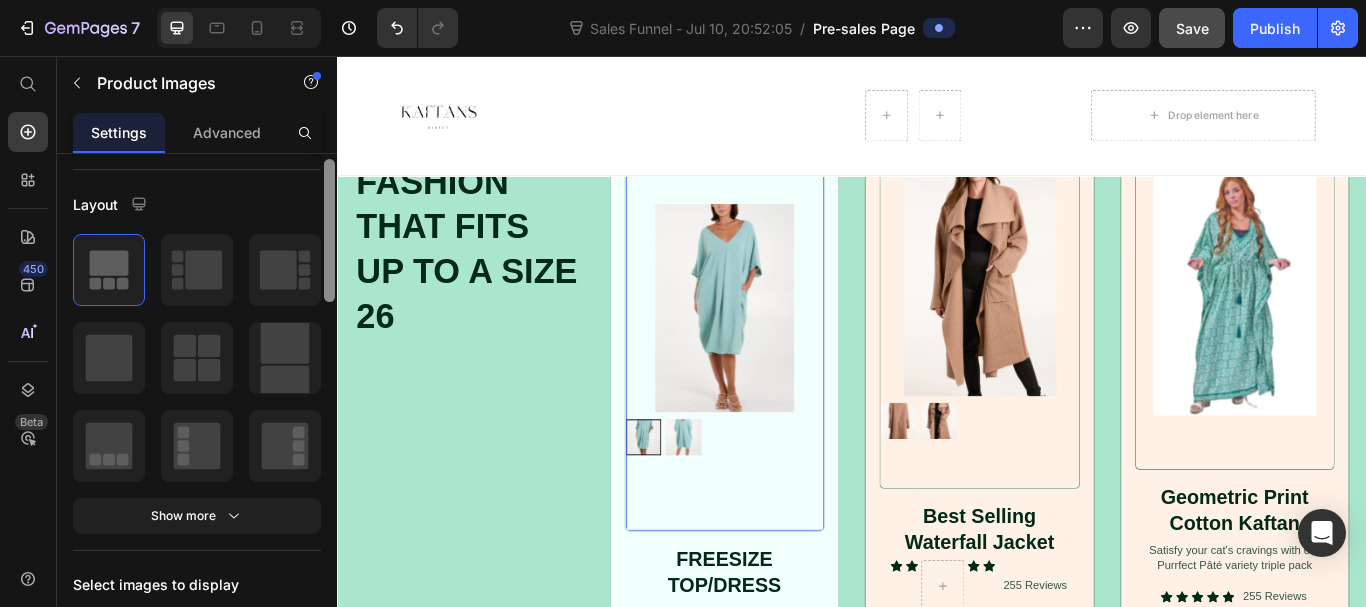drag, startPoint x: 328, startPoint y: 226, endPoint x: 326, endPoint y: 267, distance: 41.04875 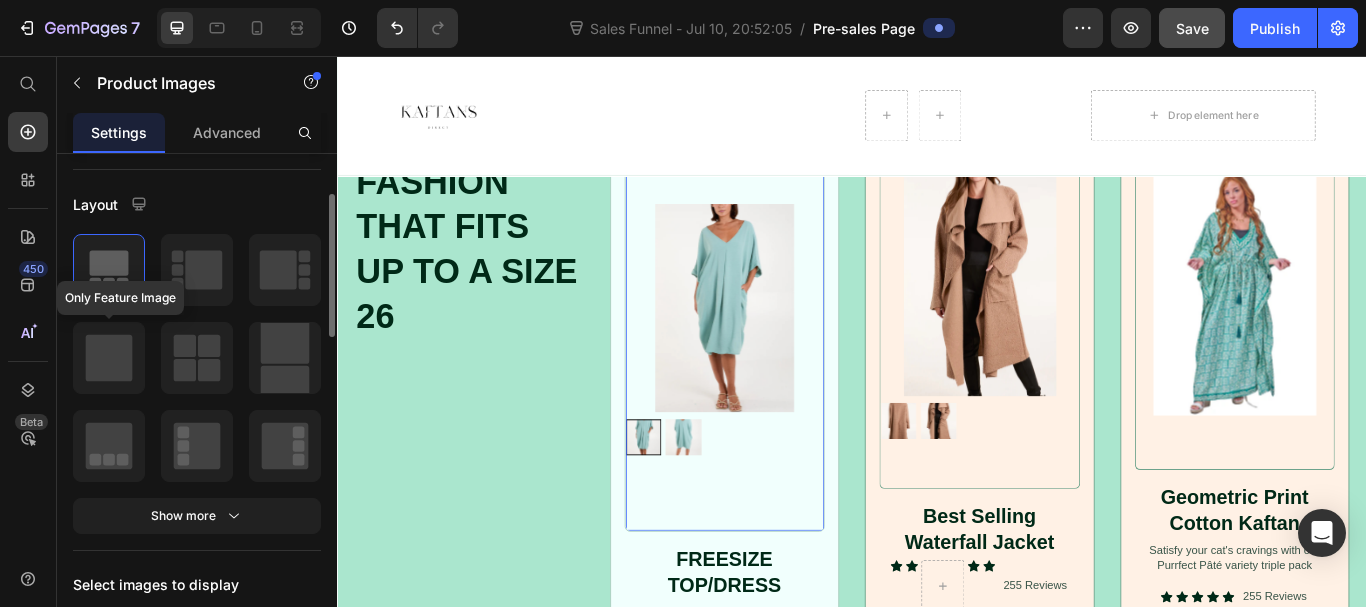 click 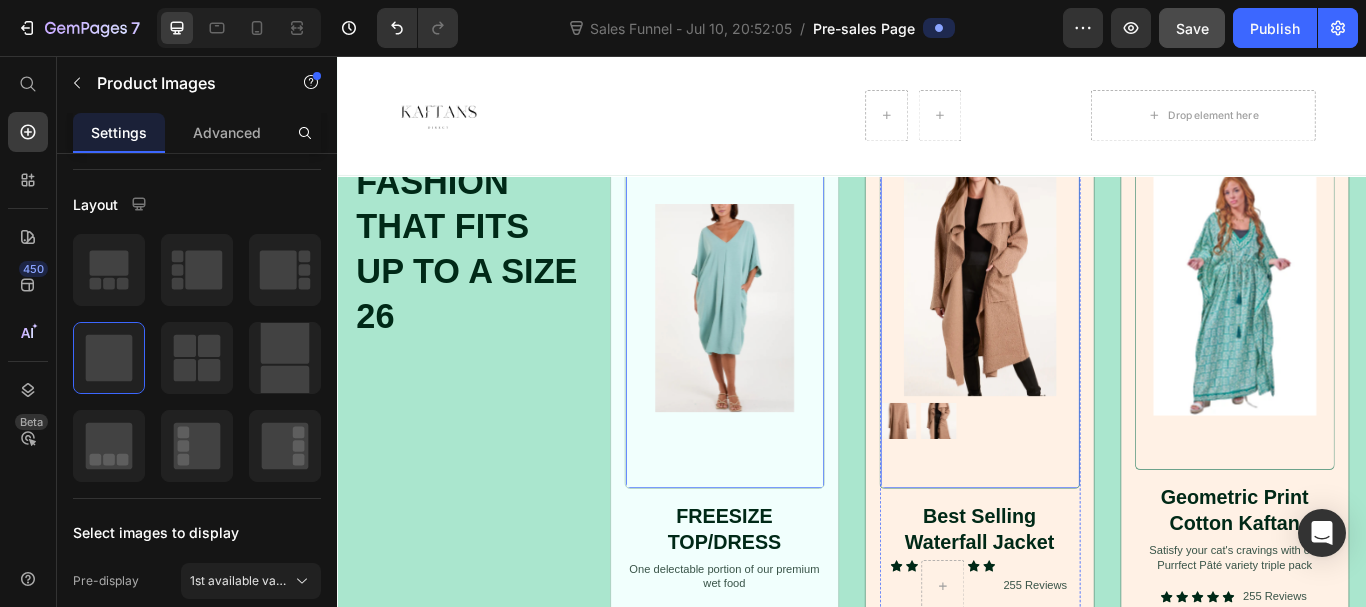 click at bounding box center [1086, 319] 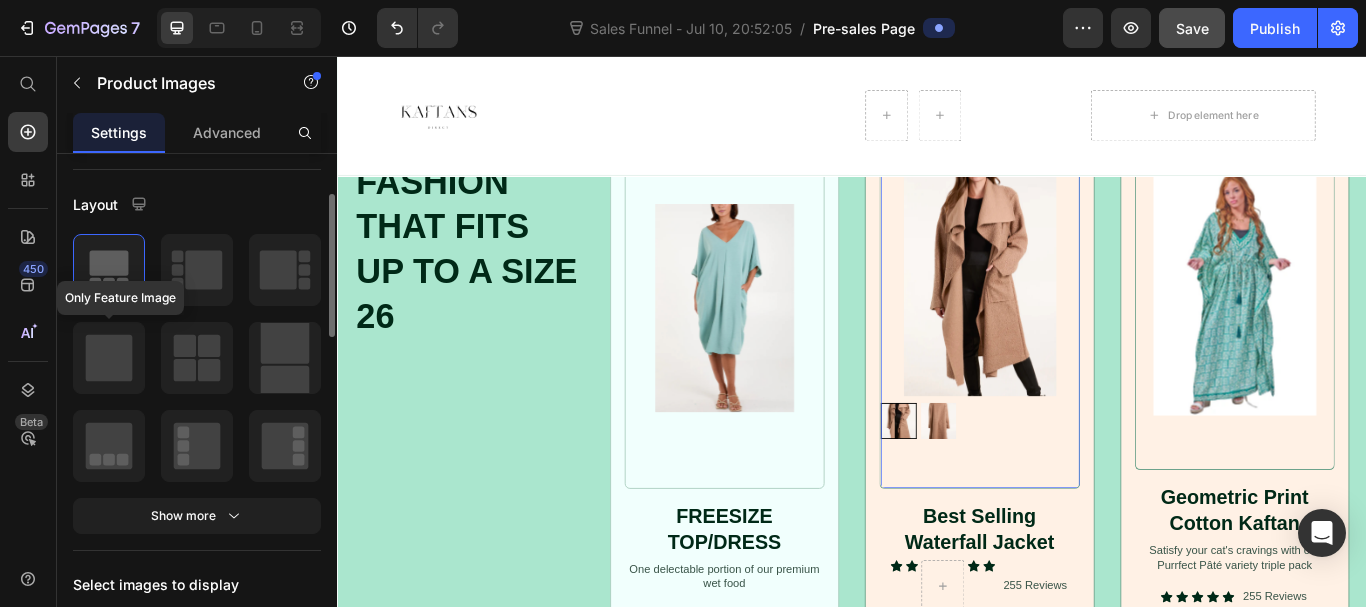 click 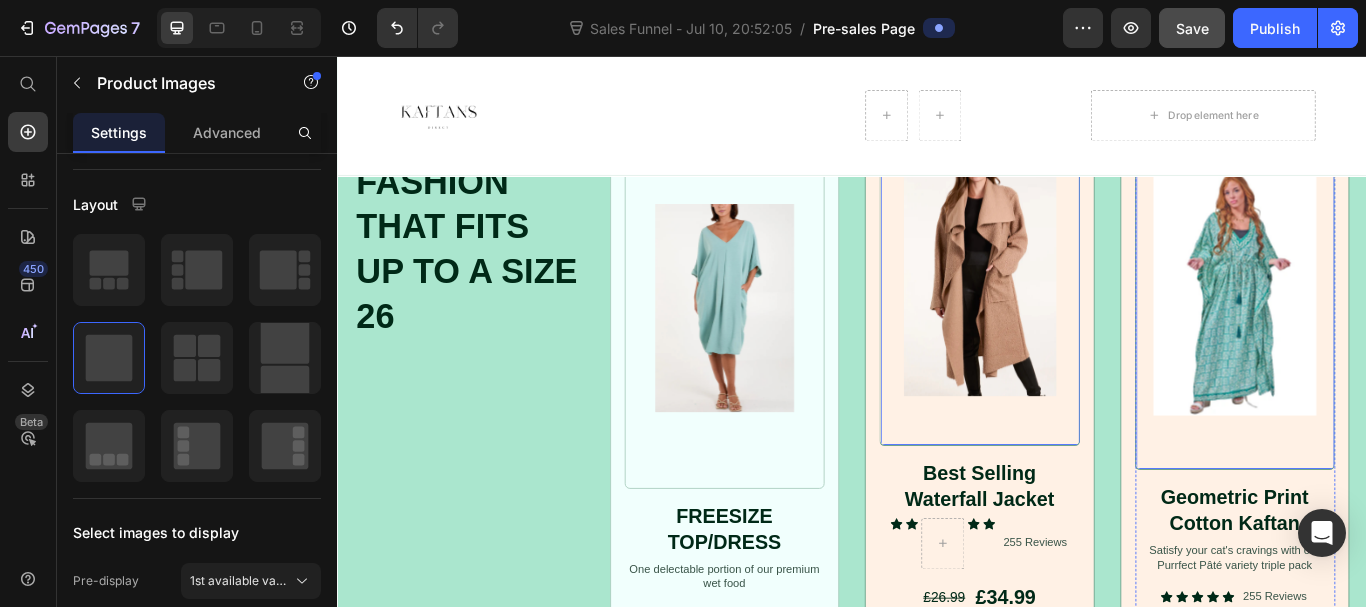 click at bounding box center (1383, 333) 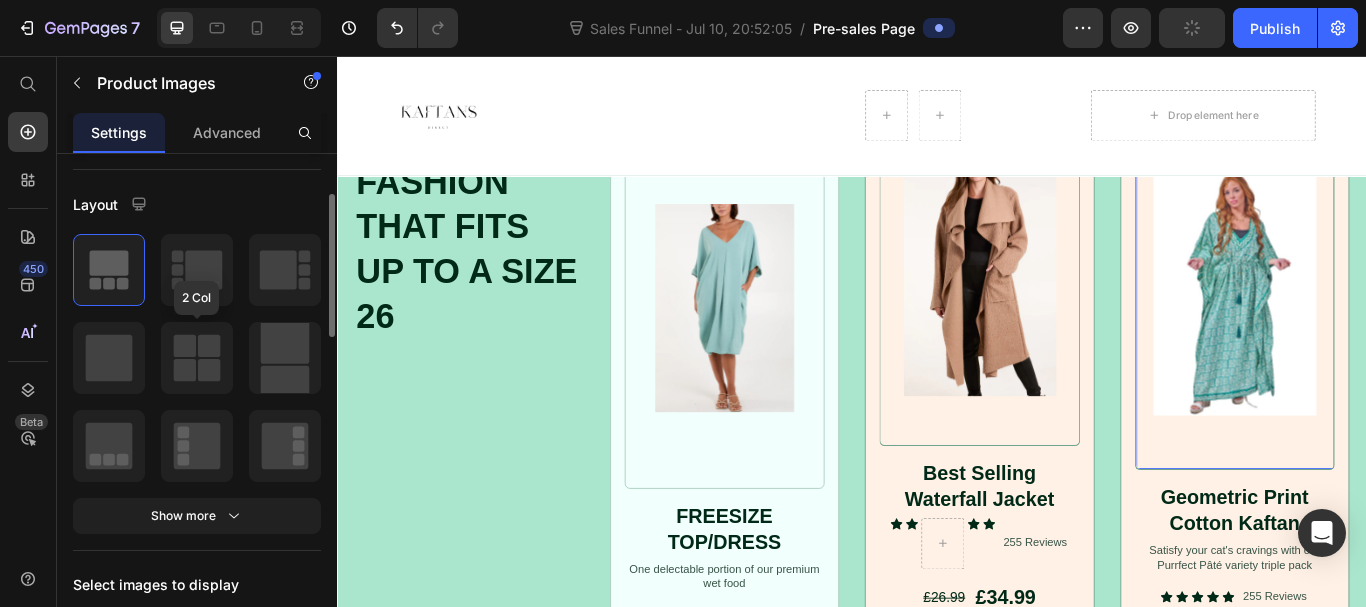click 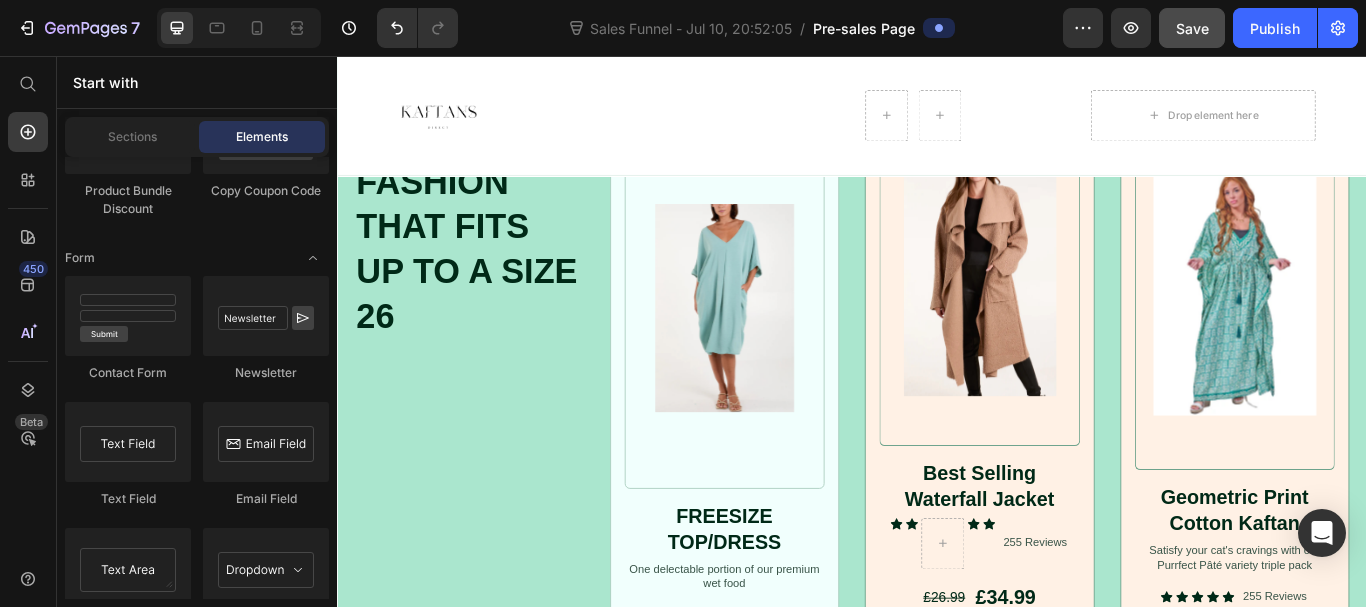 scroll, scrollTop: 1102, scrollLeft: 0, axis: vertical 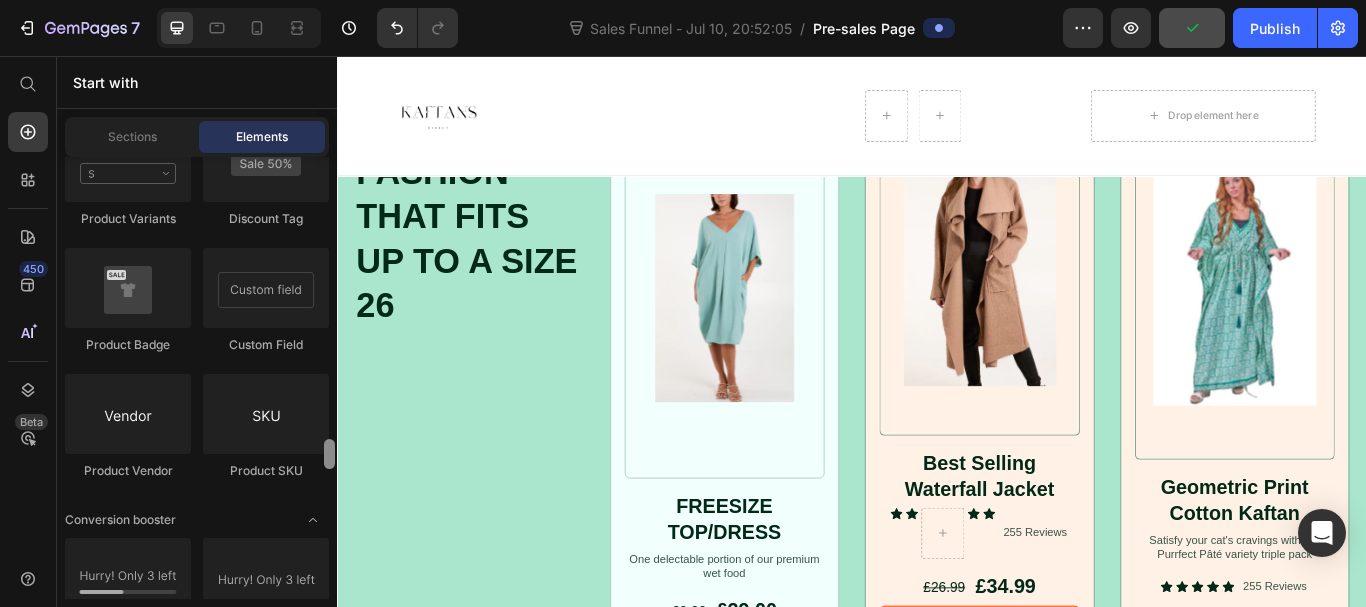 drag, startPoint x: 328, startPoint y: 518, endPoint x: 335, endPoint y: 459, distance: 59.413803 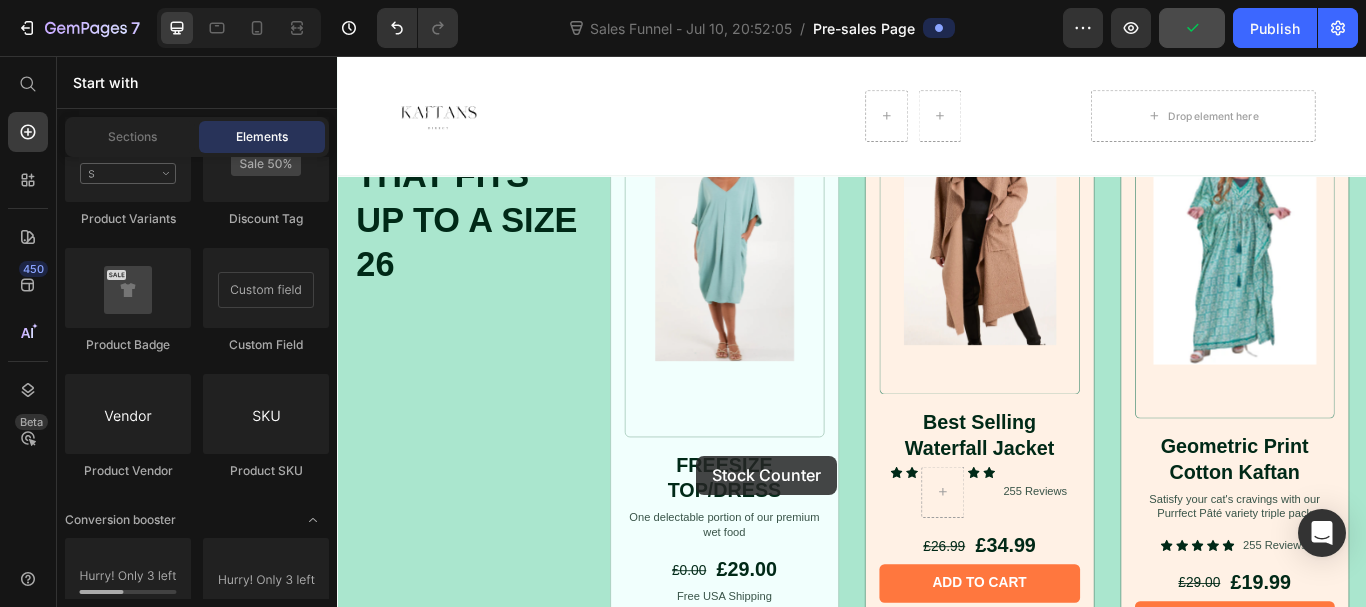 scroll, scrollTop: 1222, scrollLeft: 0, axis: vertical 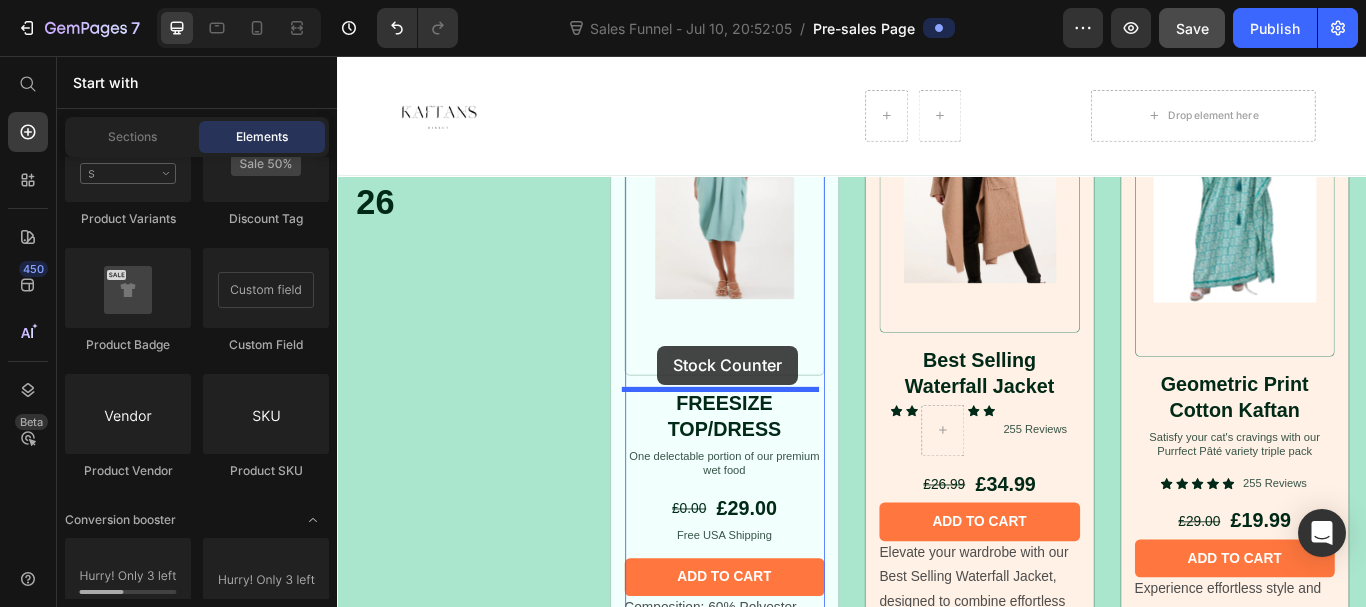 drag, startPoint x: 453, startPoint y: 626, endPoint x: 710, endPoint y: 394, distance: 346.2268 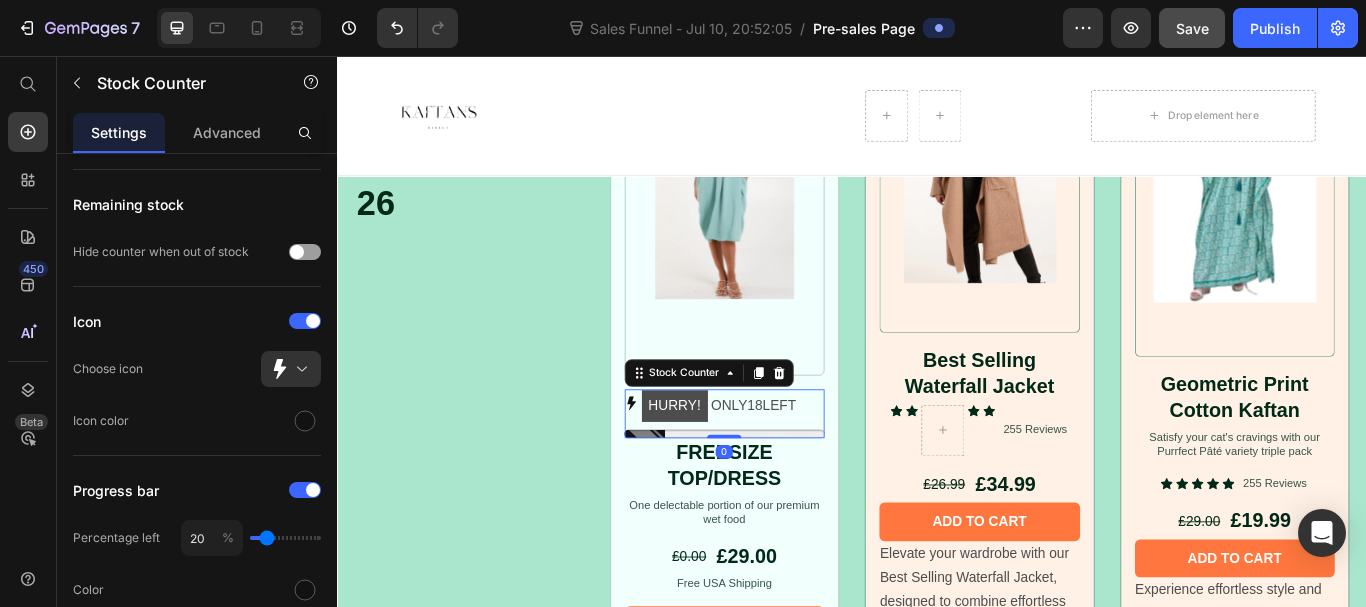 scroll, scrollTop: 0, scrollLeft: 0, axis: both 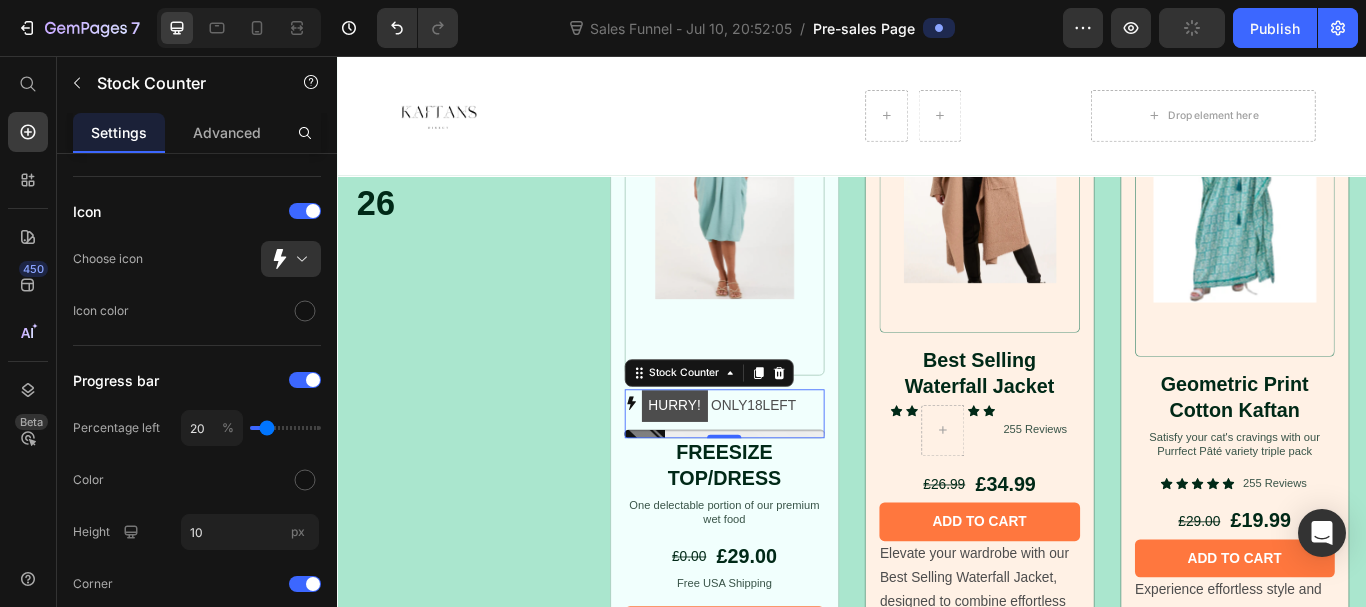 drag, startPoint x: 329, startPoint y: 265, endPoint x: 336, endPoint y: 277, distance: 13.892444 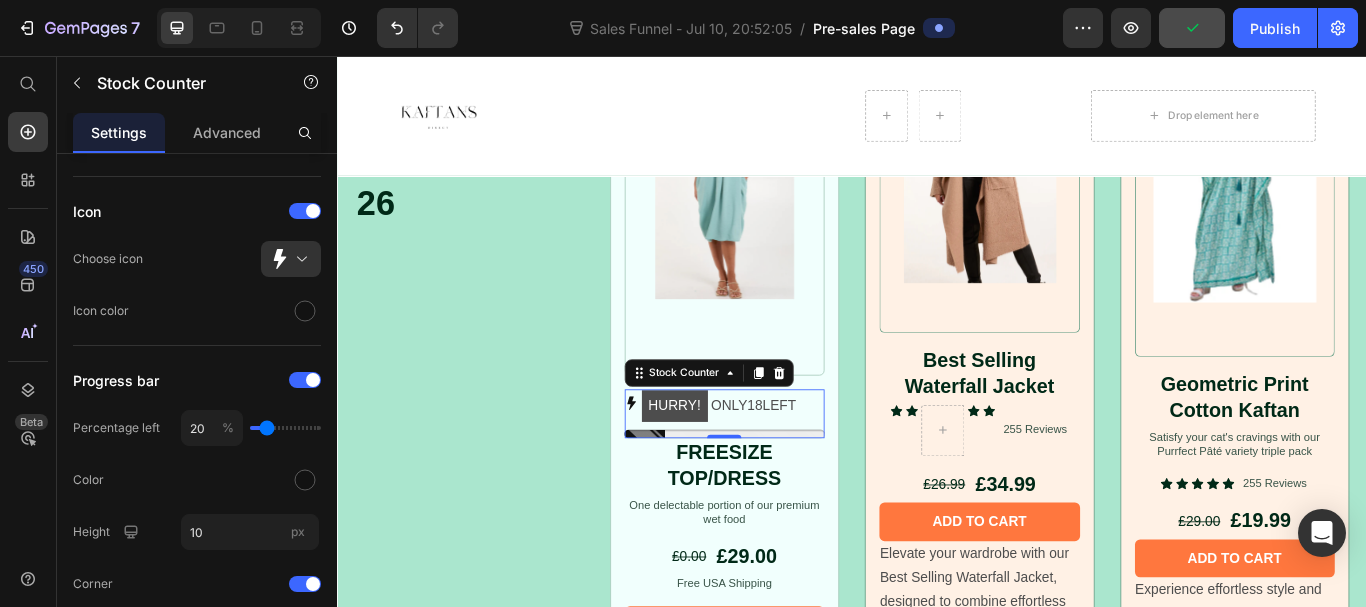 scroll, scrollTop: 43, scrollLeft: 0, axis: vertical 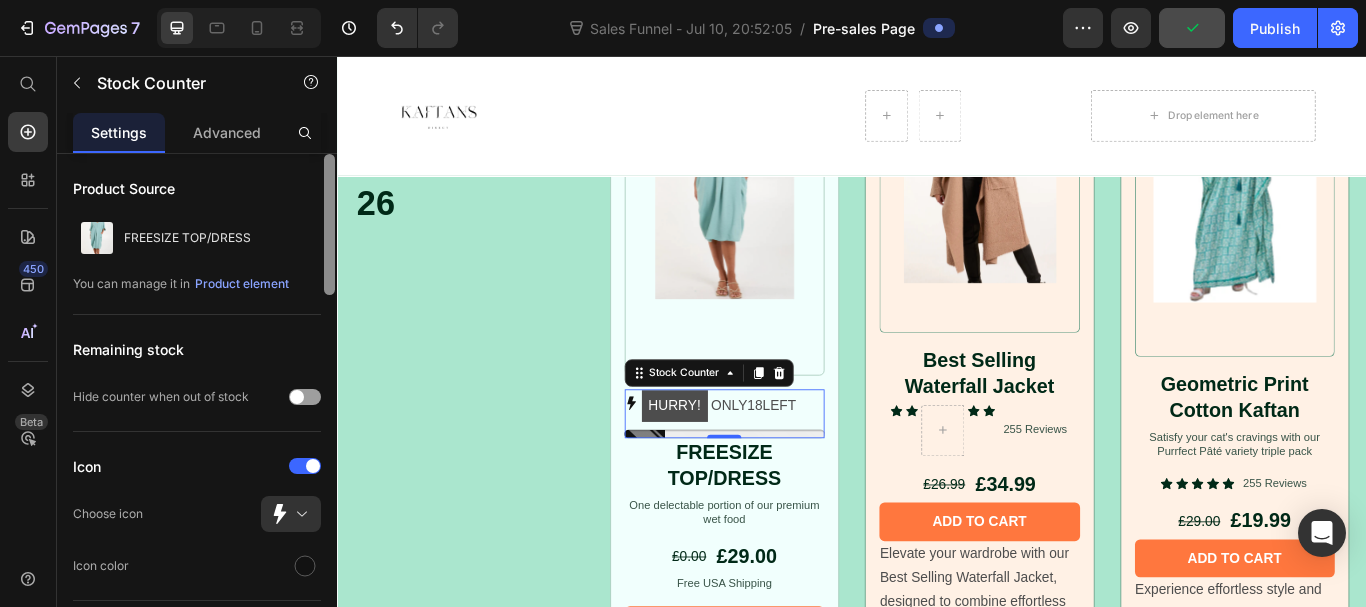 drag, startPoint x: 333, startPoint y: 257, endPoint x: 325, endPoint y: 180, distance: 77.41447 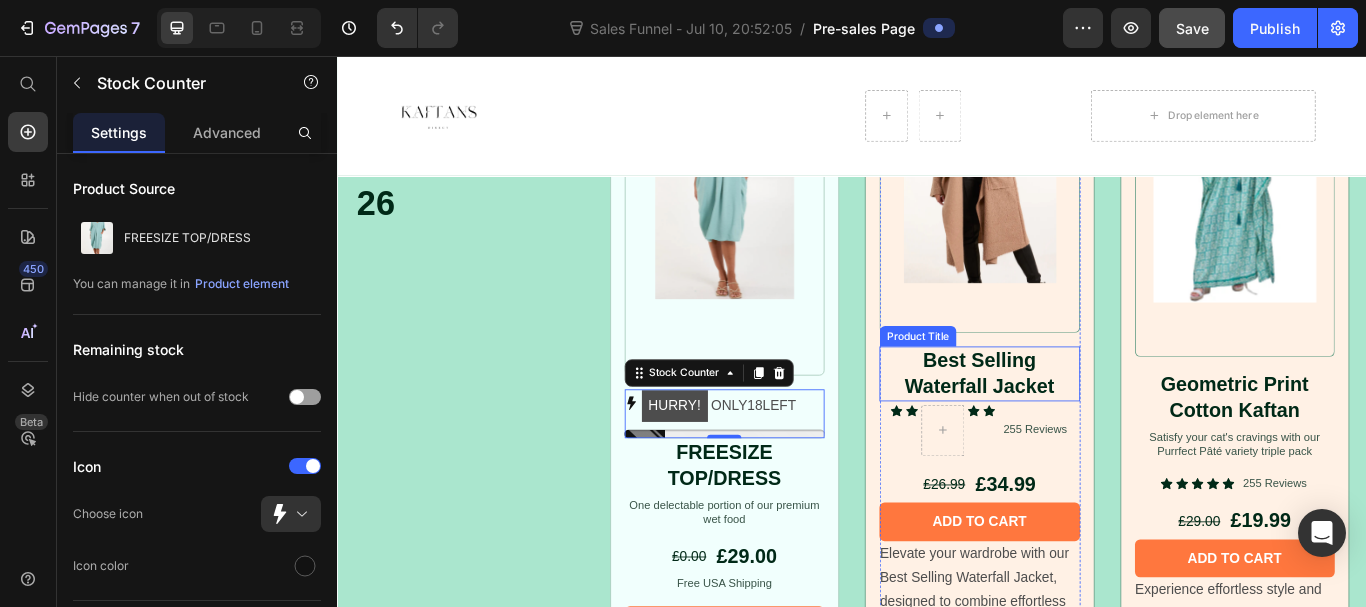 click on "Best Selling Waterfall Jacket" at bounding box center (1086, 427) 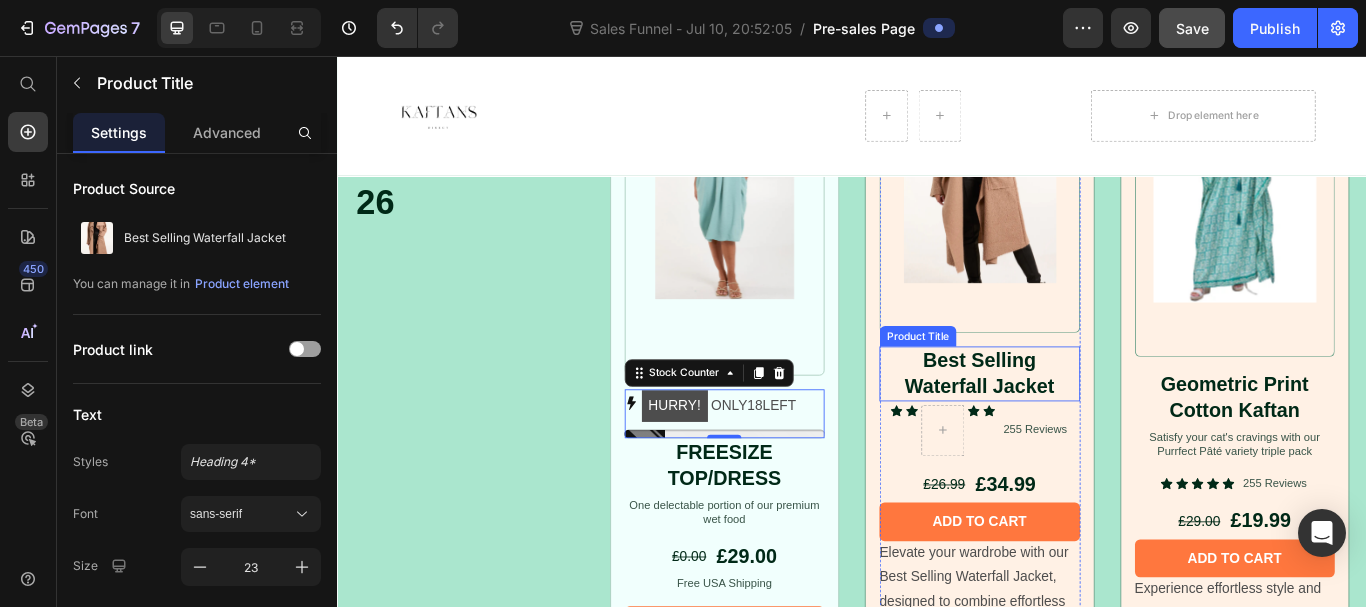 click on "Best Selling Waterfall Jacket" at bounding box center [1086, 427] 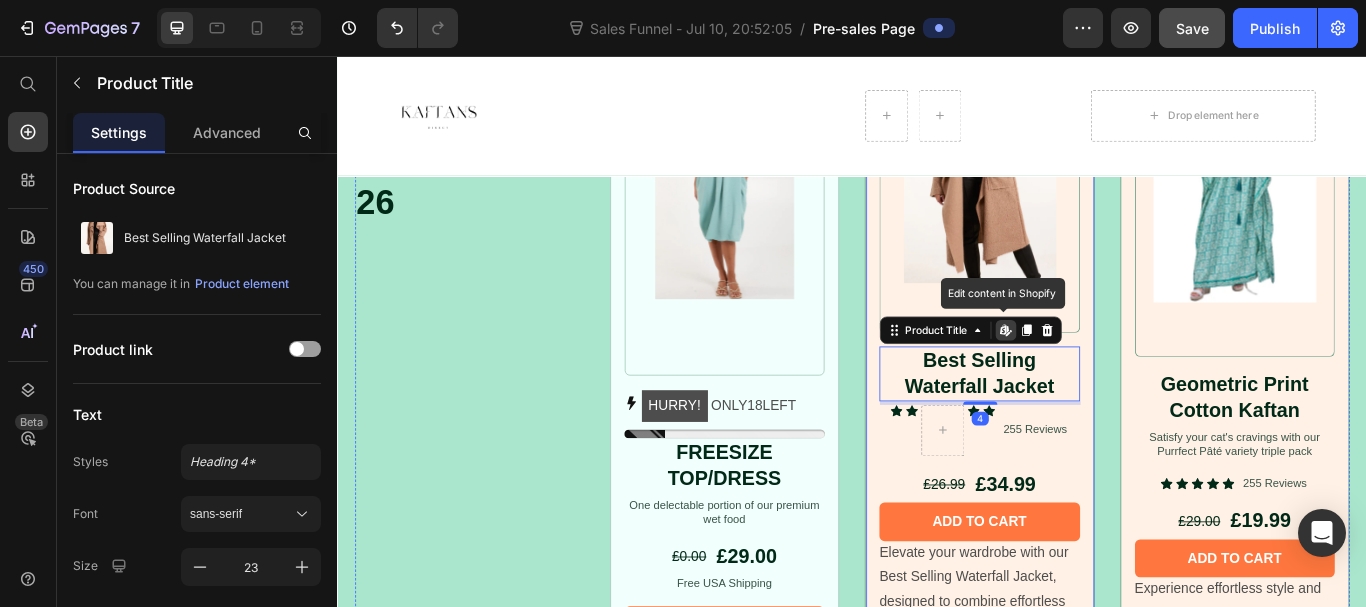 click on "Product Images Best Selling Waterfall Jacket Product Title   Edit content in Shopify 4 Icon Icon
Icon Icon Icon List 255 Reviews Text Block Row £26.99 Product Price £34.99 Product Price Row Add to cart Add to Cart Elevate your wardrobe with our Best Selling Waterfall Jacket, designed to combine effortless style with versatile comfort. Its flowing silhouette flatters every figure, while lightweight fabric ensures all-day wearability. Perfect for layering, this jacket adds a chic touch to any outfit, making it an essential piece for both casual and dressy occasions. Experience the perfect blend of fashion and function with a jacket that’s as dynamic as you are.
Composition: 100% Polyester
One Size (8-16UK) Show more Product Description Product Row" at bounding box center [1086, 509] 